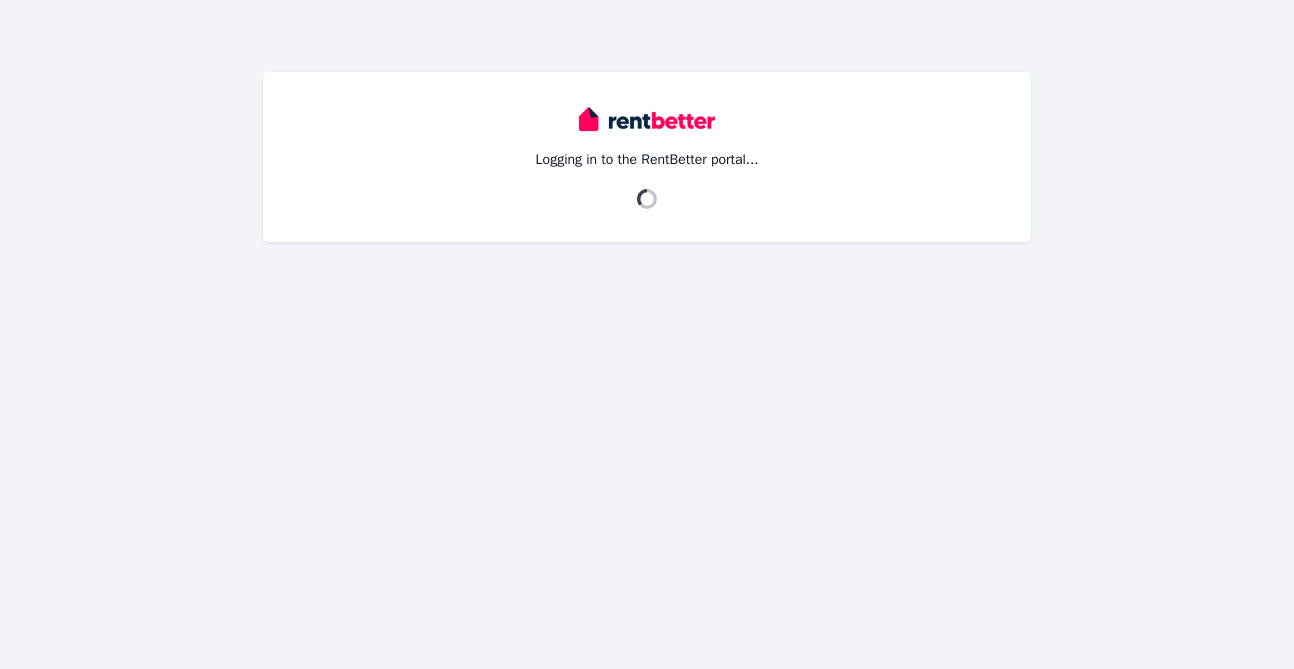 scroll, scrollTop: 0, scrollLeft: 0, axis: both 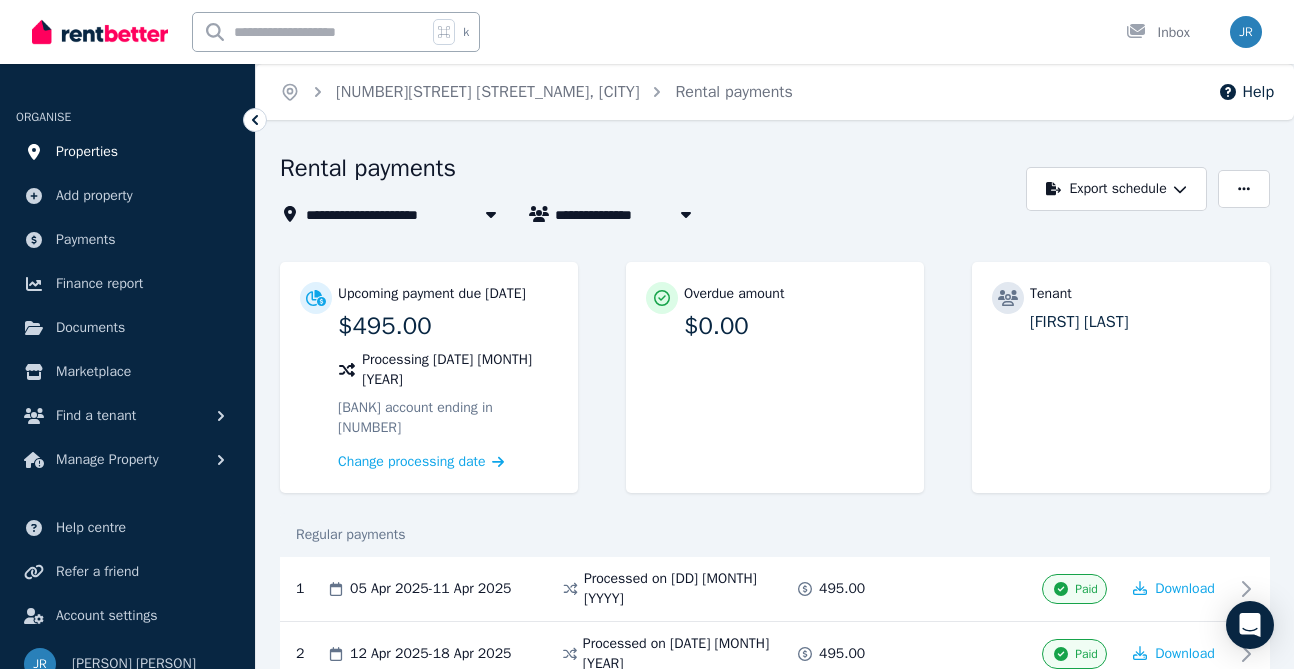 click on "Properties" at bounding box center [87, 152] 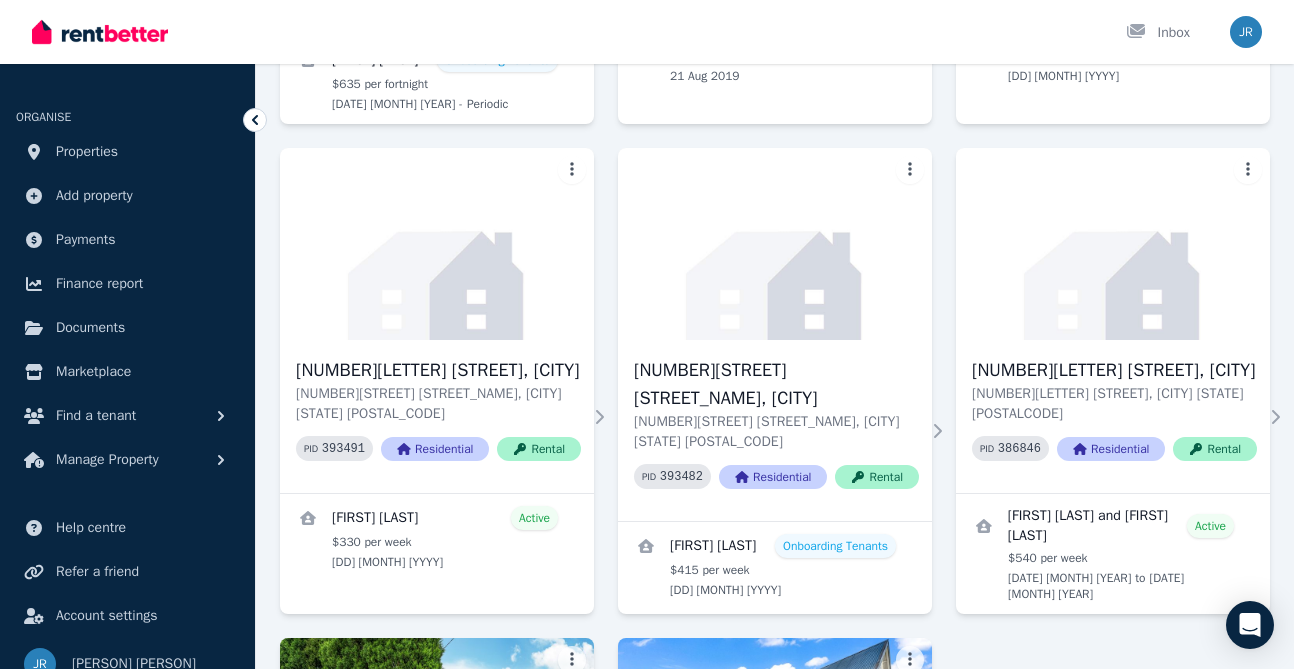 scroll, scrollTop: 1763, scrollLeft: 0, axis: vertical 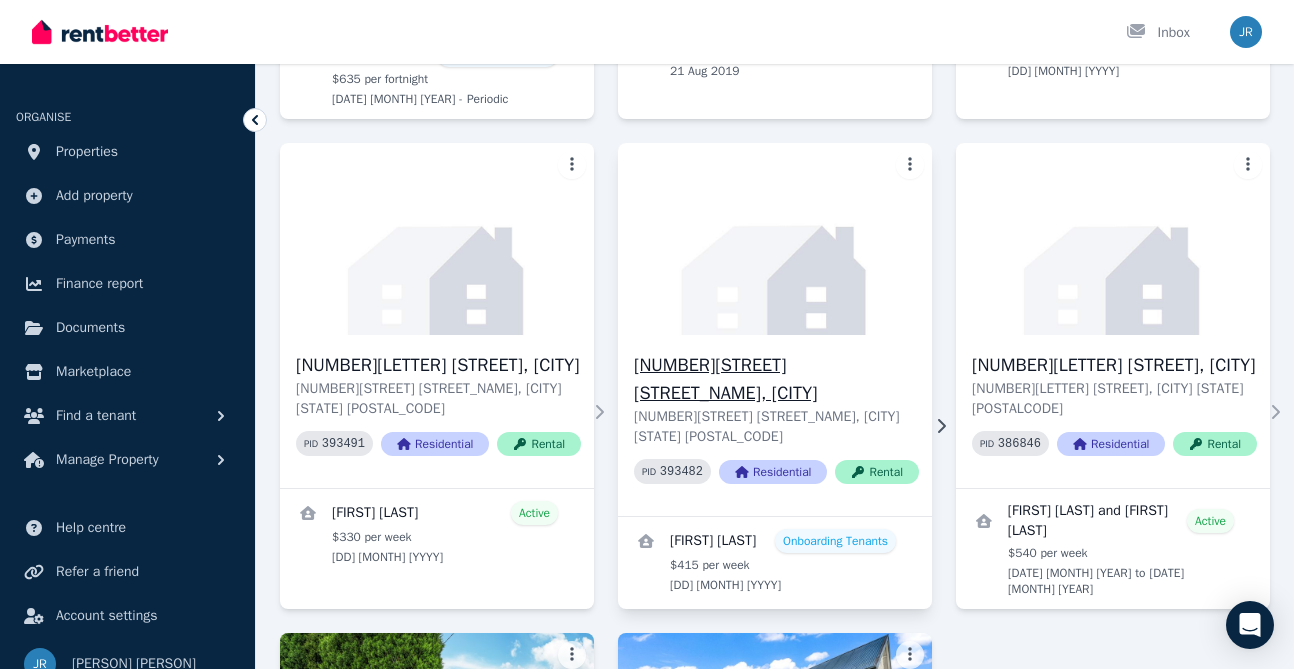 click at bounding box center [775, 239] 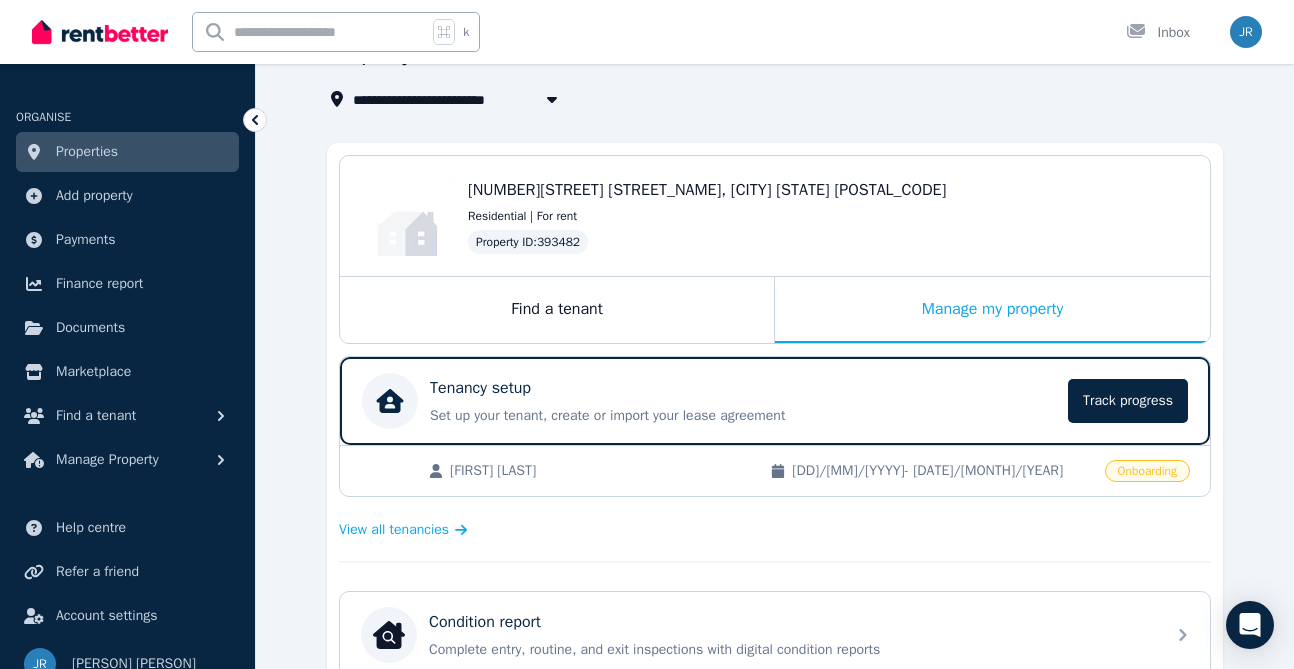 scroll, scrollTop: 160, scrollLeft: 0, axis: vertical 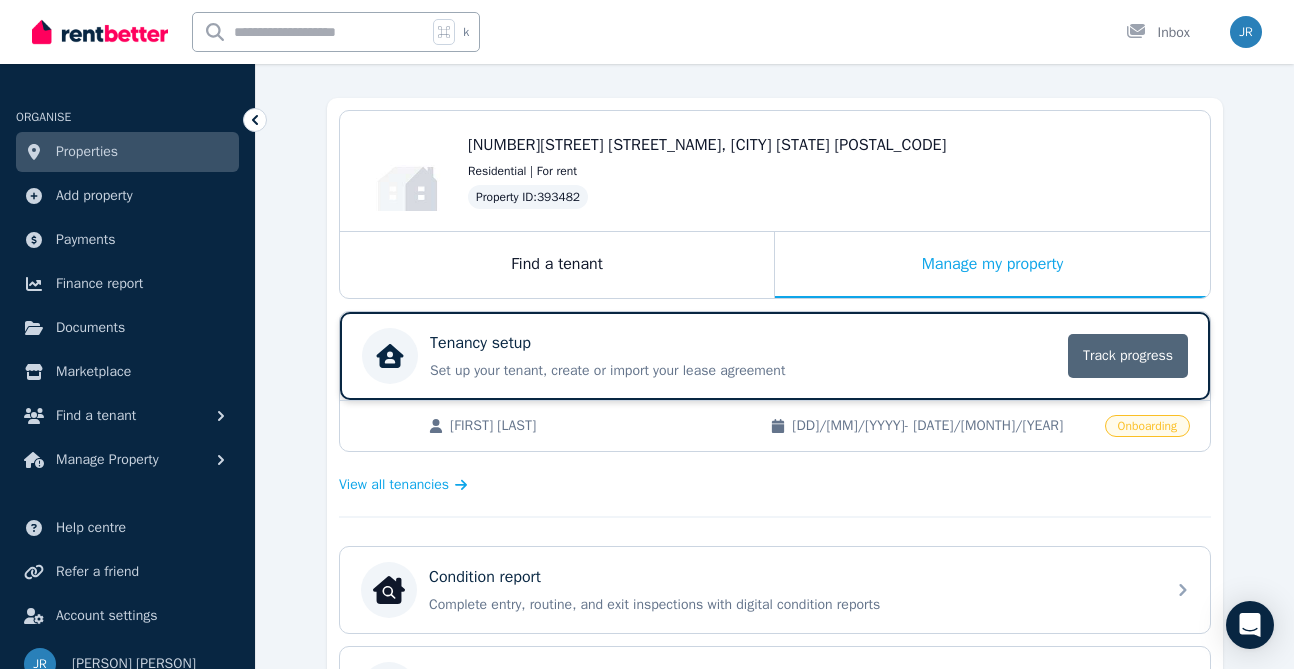 click on "Track progress" at bounding box center (1128, 356) 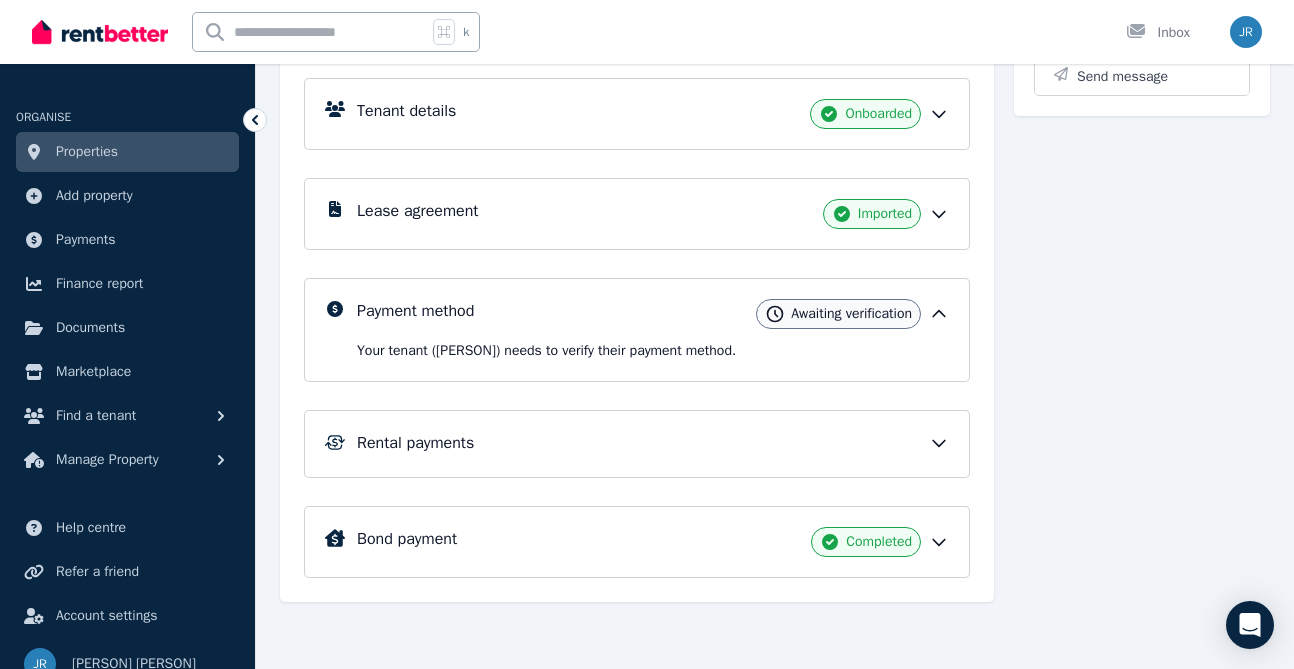scroll, scrollTop: 289, scrollLeft: 0, axis: vertical 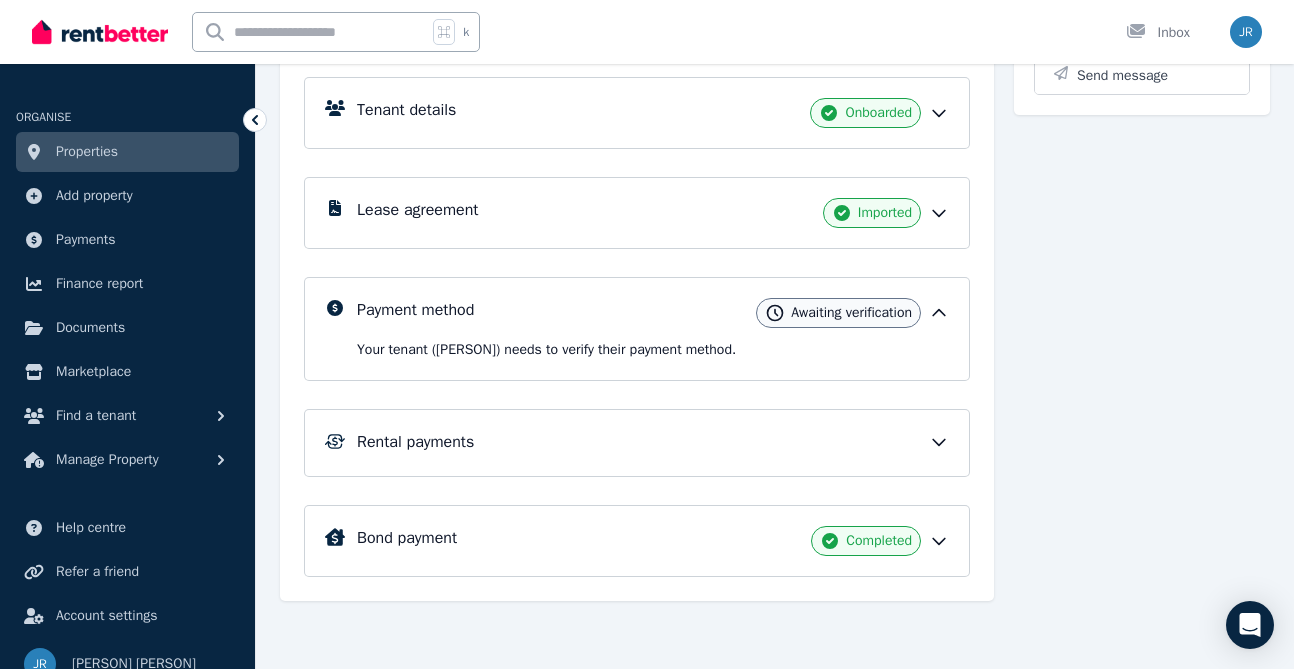 click 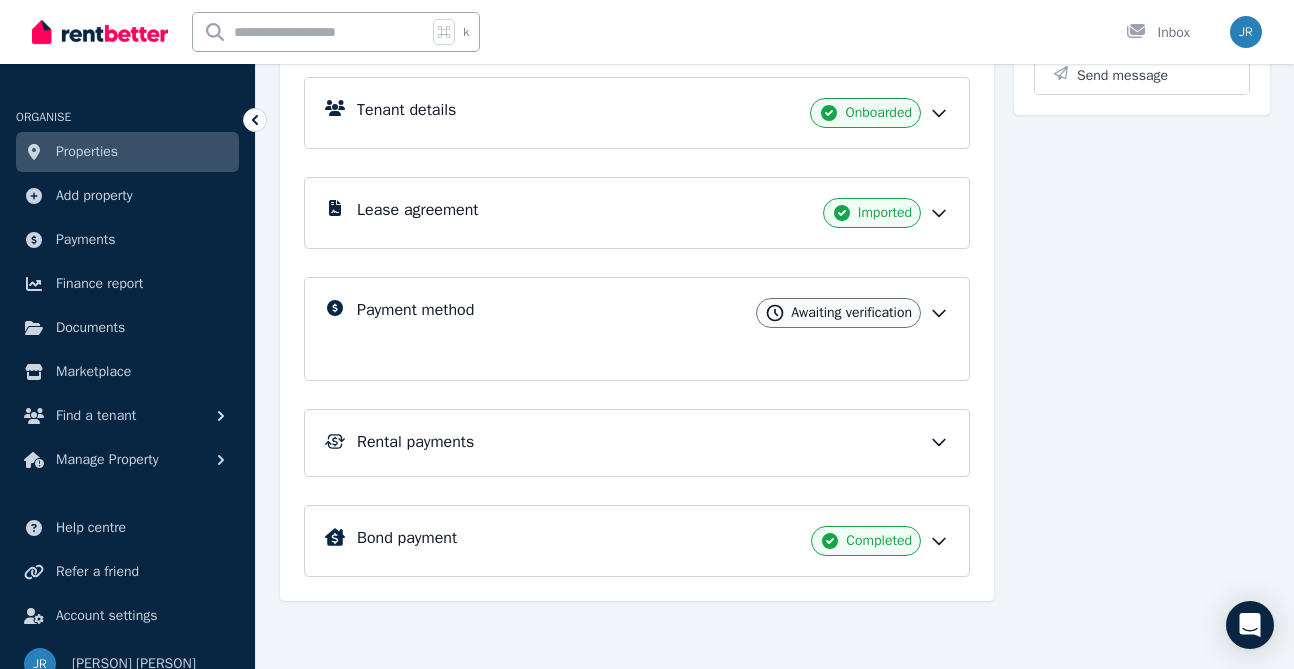 scroll, scrollTop: 257, scrollLeft: 0, axis: vertical 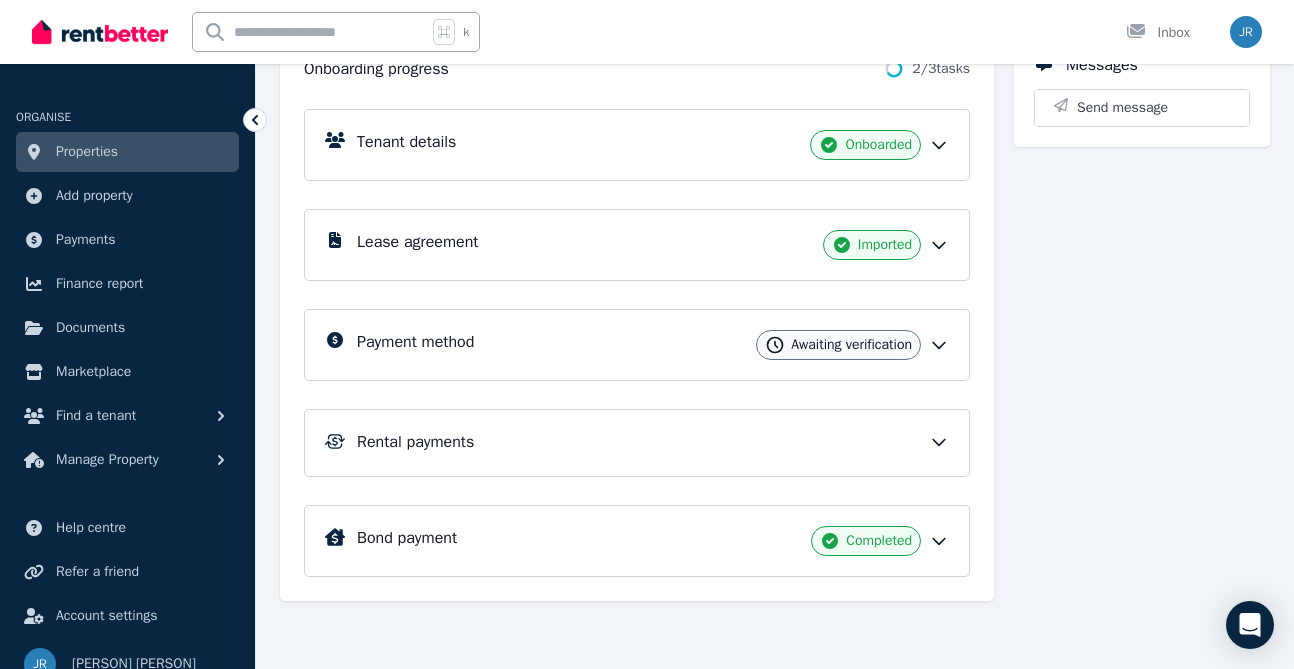 click 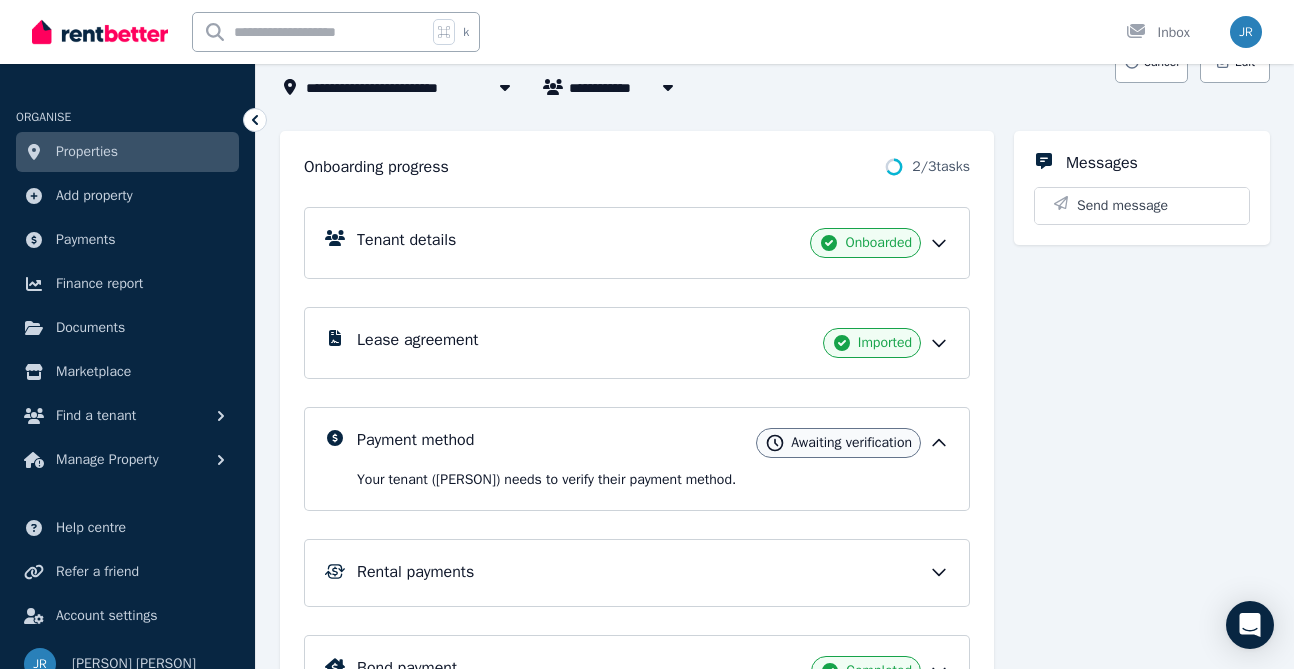 scroll, scrollTop: 161, scrollLeft: 0, axis: vertical 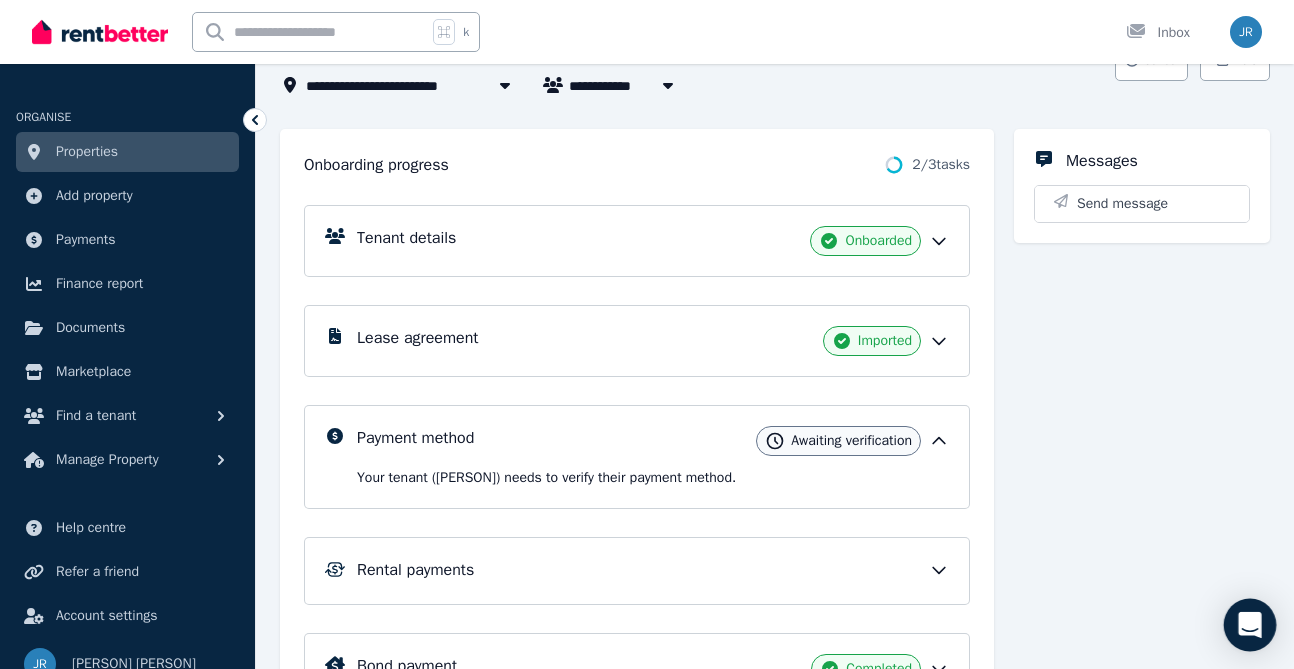 click 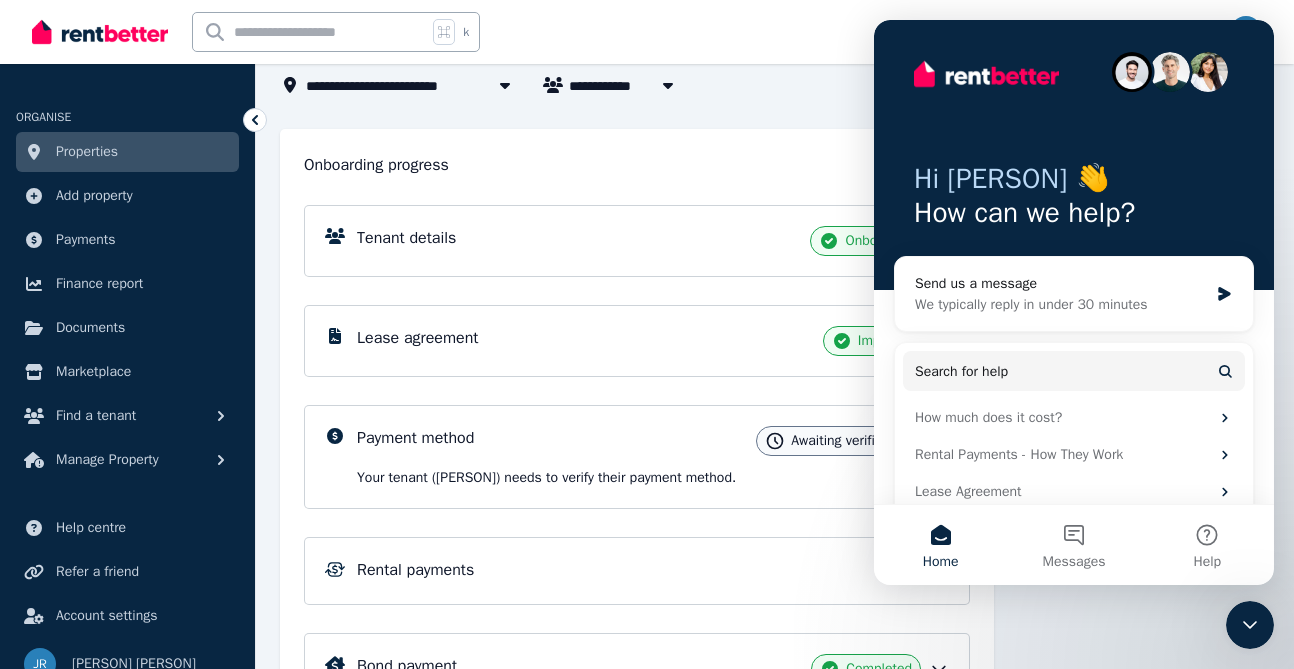 scroll, scrollTop: 0, scrollLeft: 0, axis: both 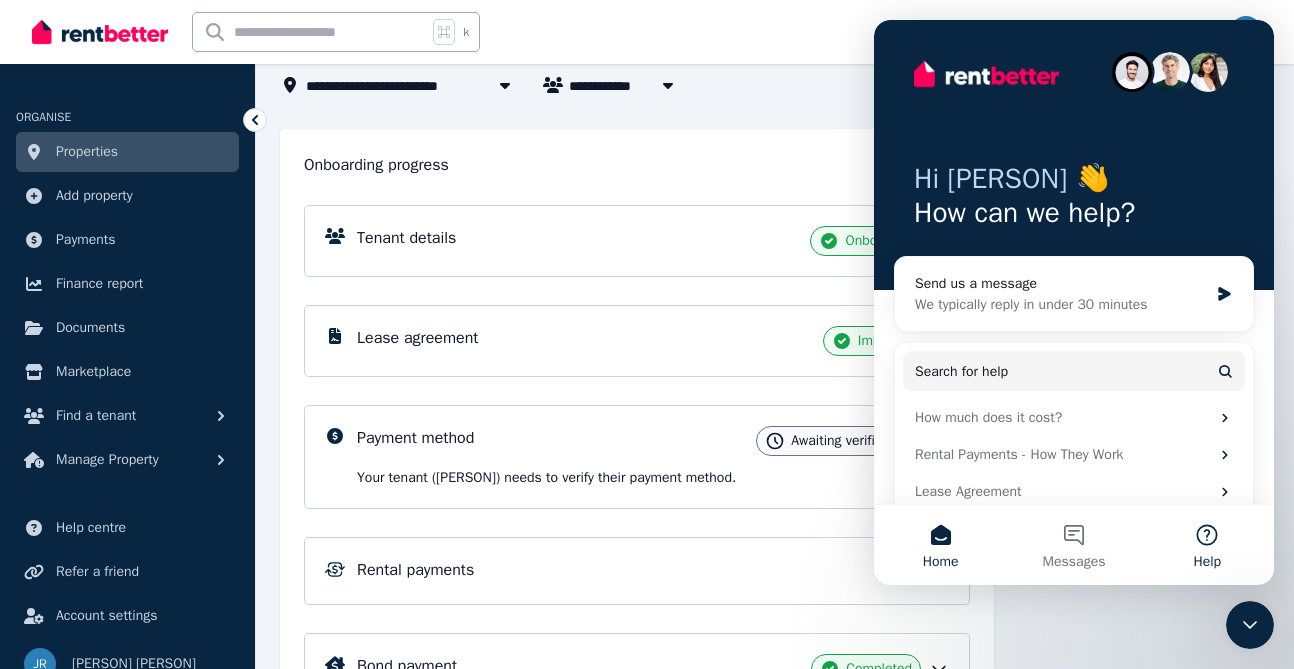 click on "Help" at bounding box center [1207, 545] 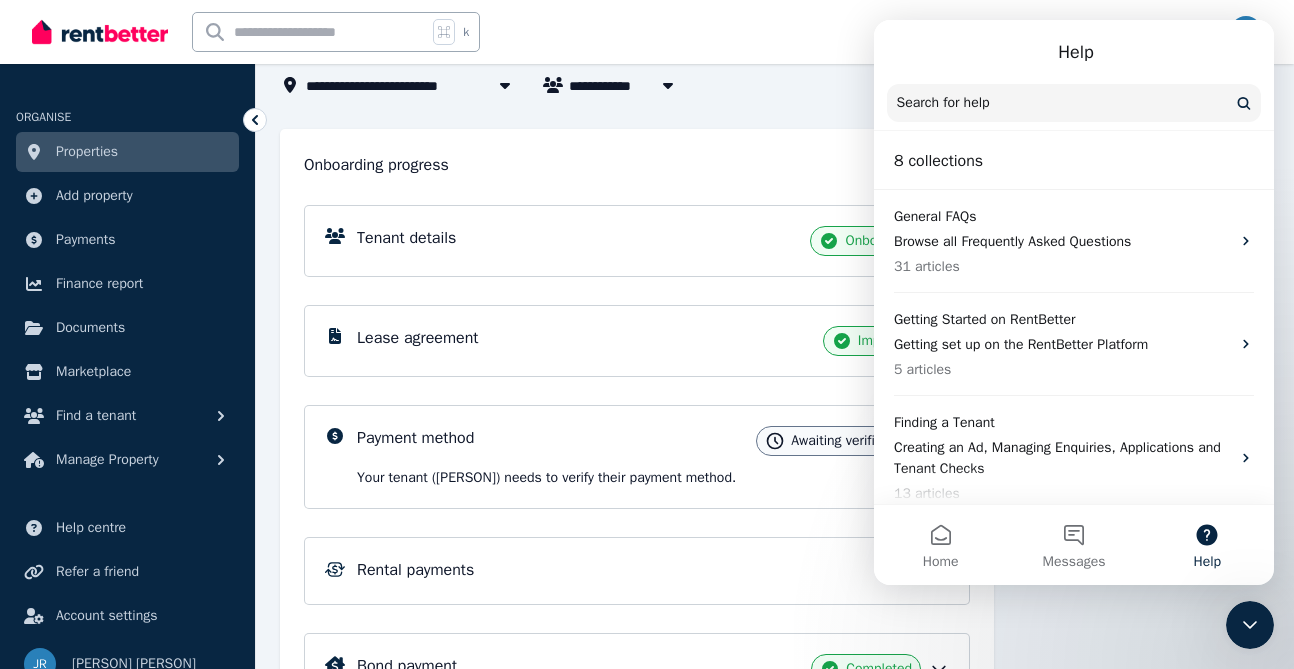 click on "Help" at bounding box center [1207, 545] 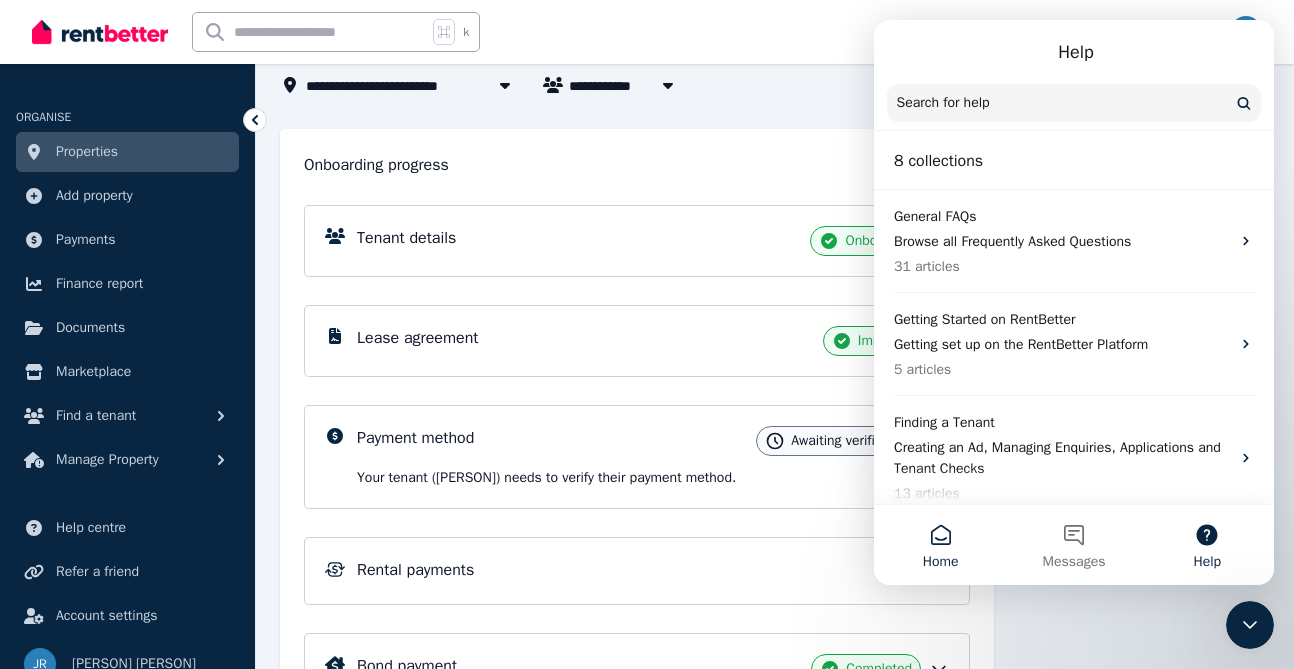 click on "Home" at bounding box center [940, 545] 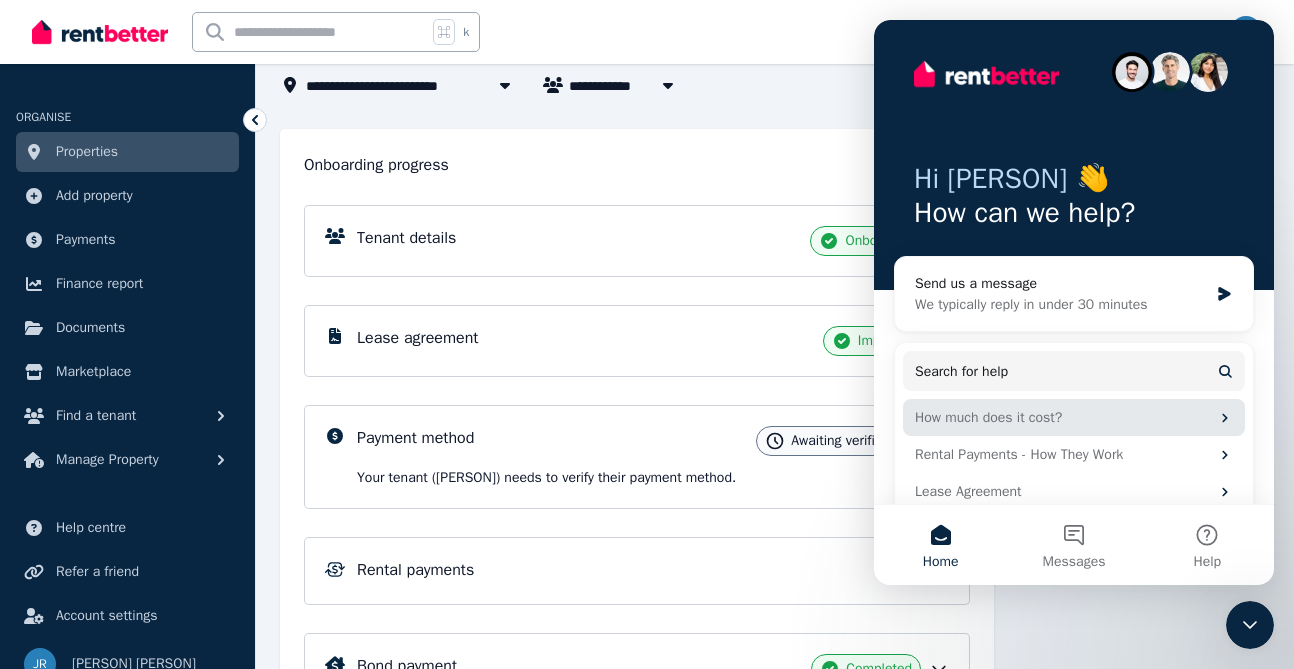 scroll, scrollTop: 62, scrollLeft: 0, axis: vertical 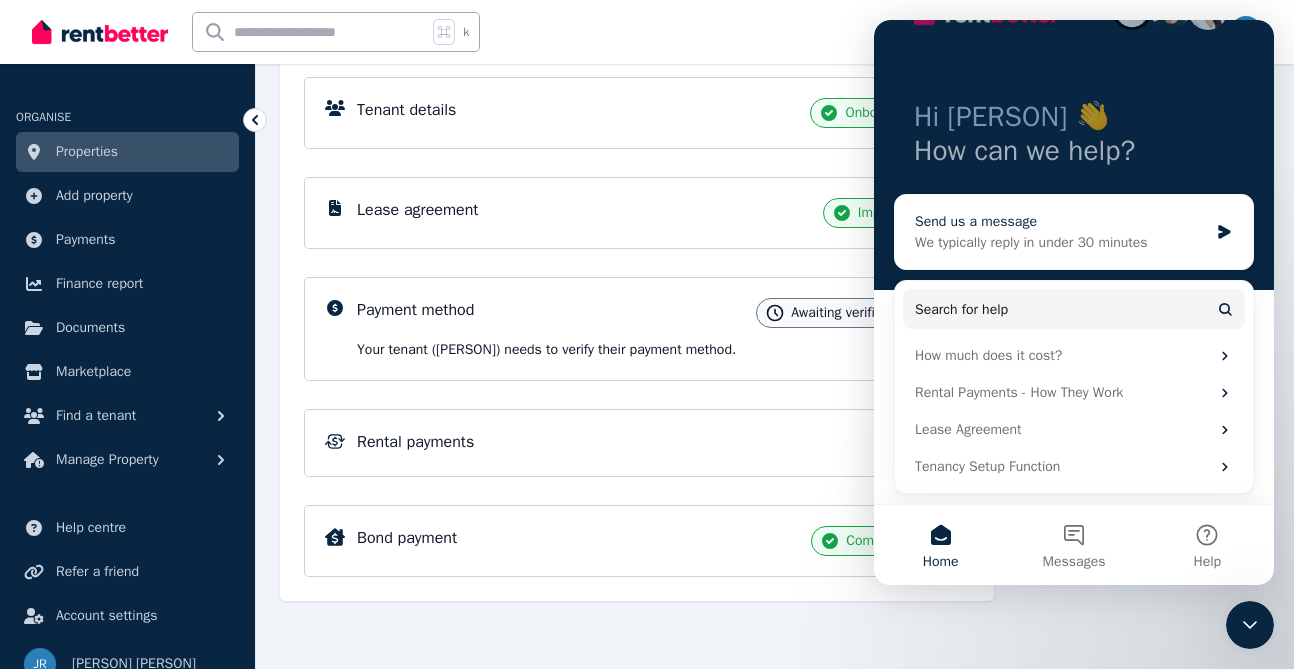 click on "We typically reply in under 30 minutes" at bounding box center [1061, 242] 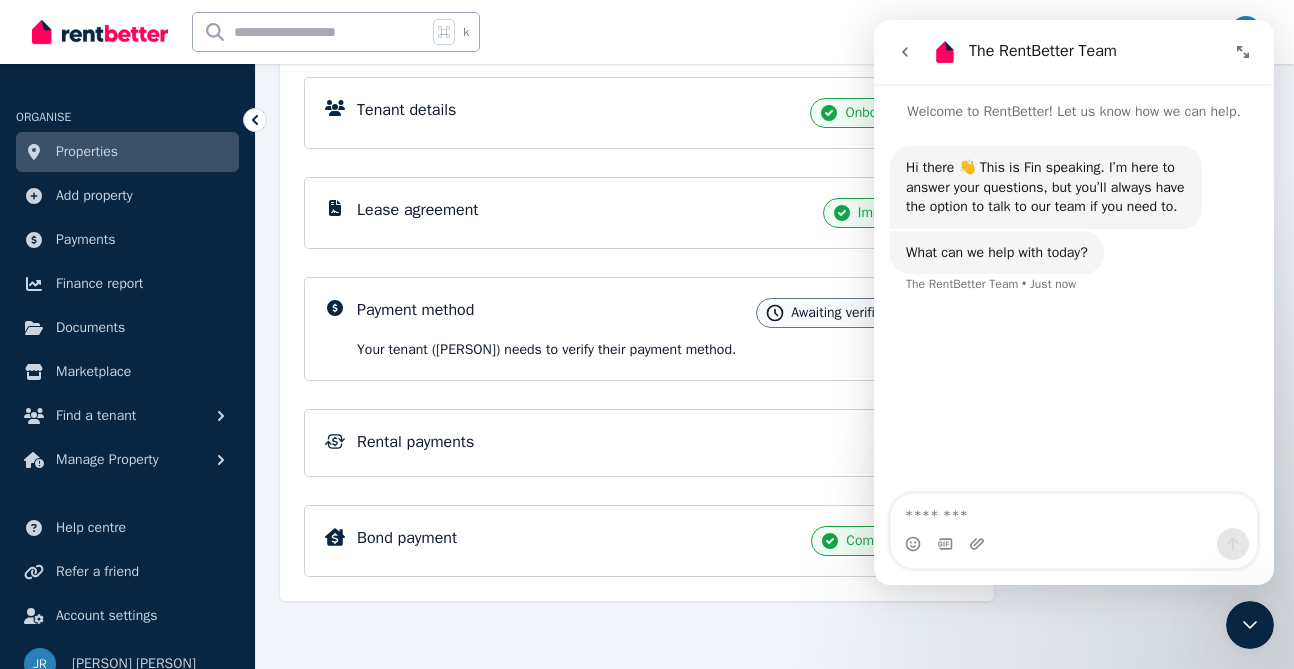scroll, scrollTop: 0, scrollLeft: 0, axis: both 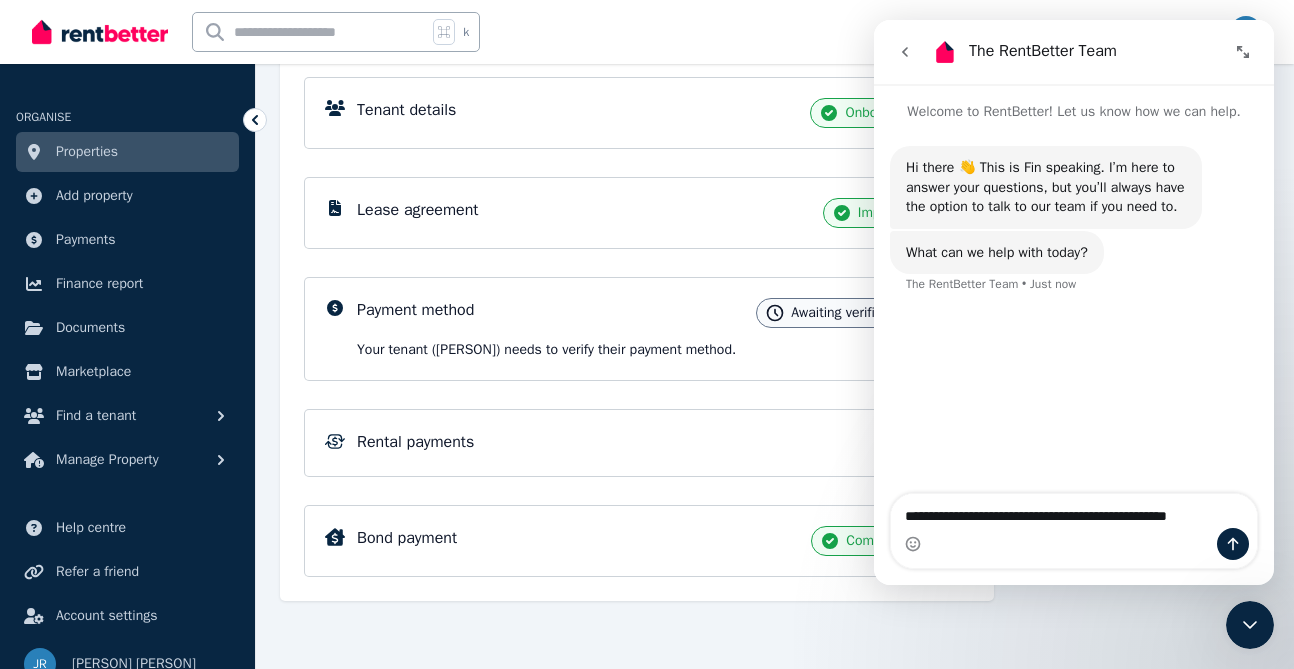 type on "**********" 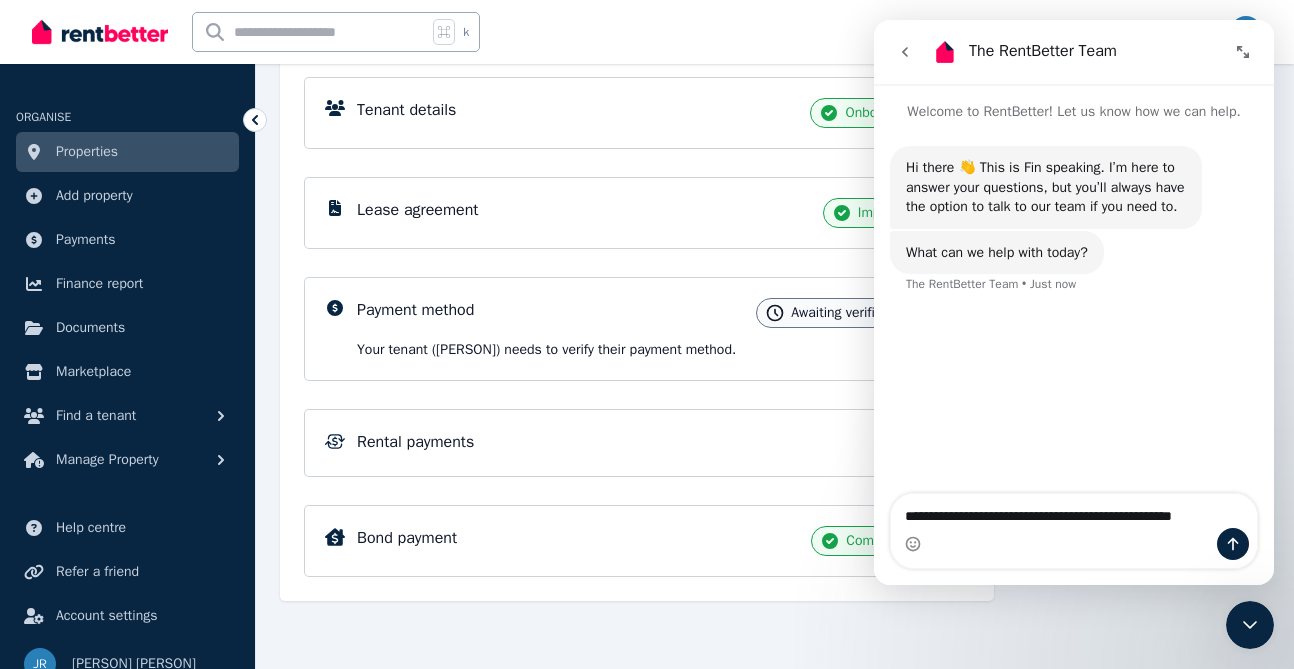 type 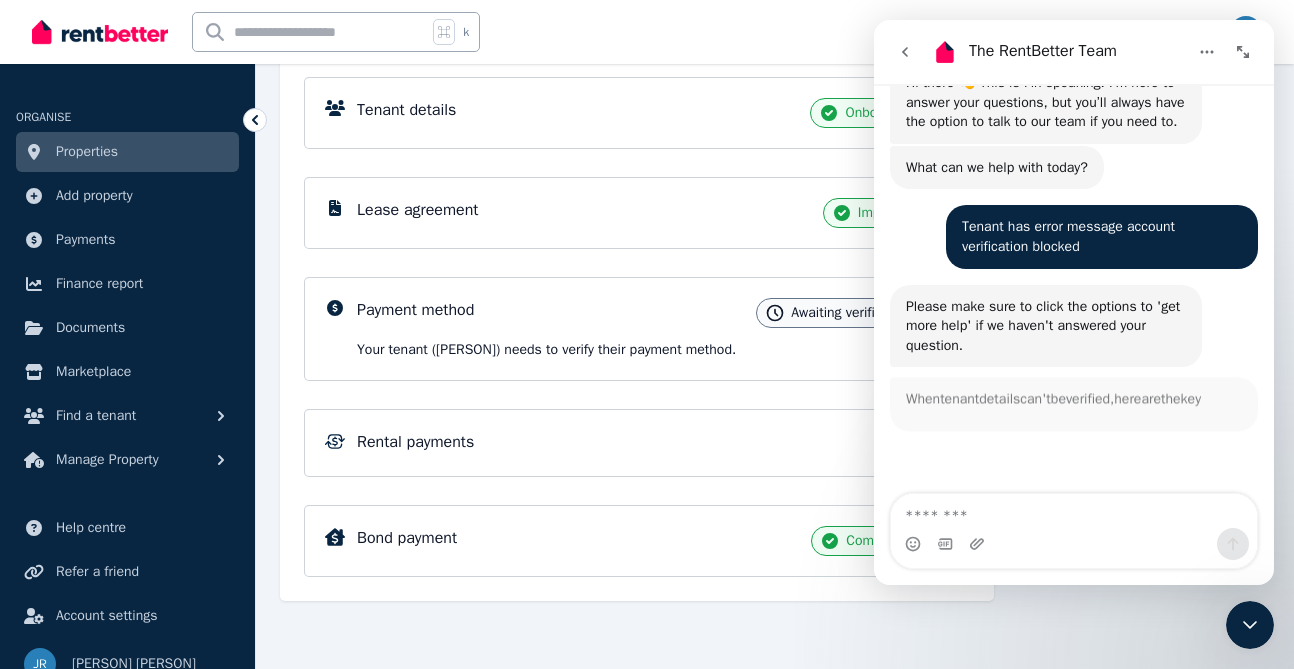 scroll, scrollTop: 85, scrollLeft: 0, axis: vertical 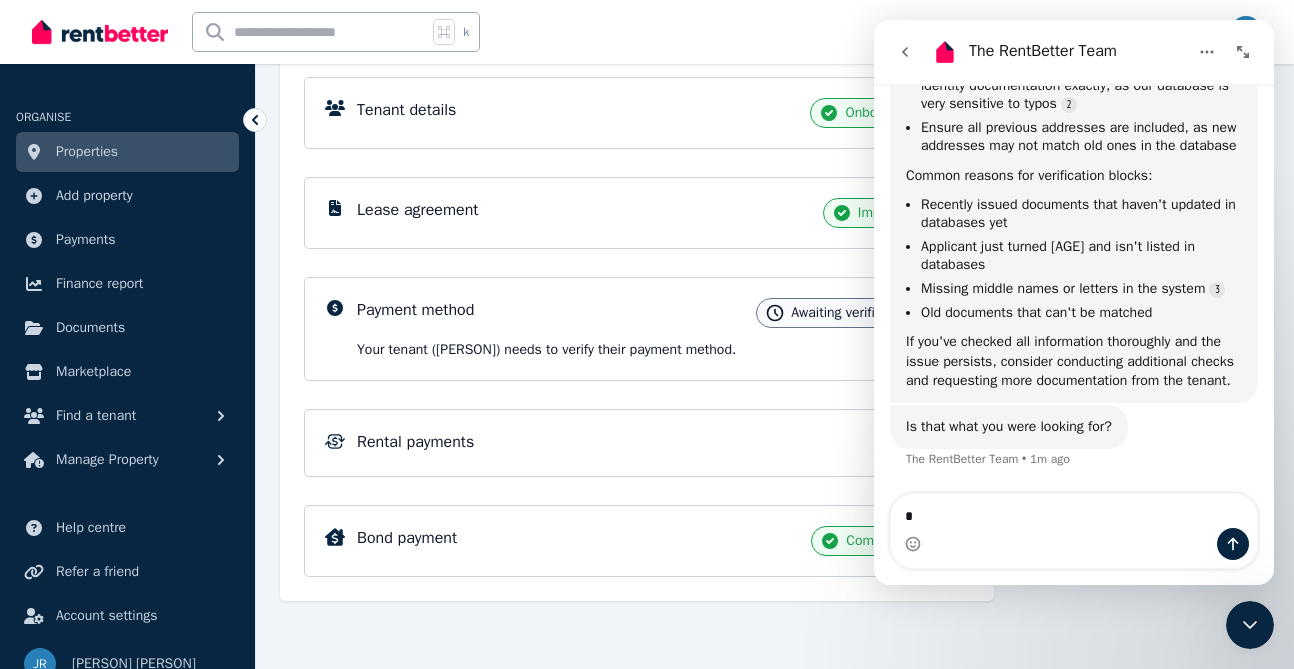 type on "**" 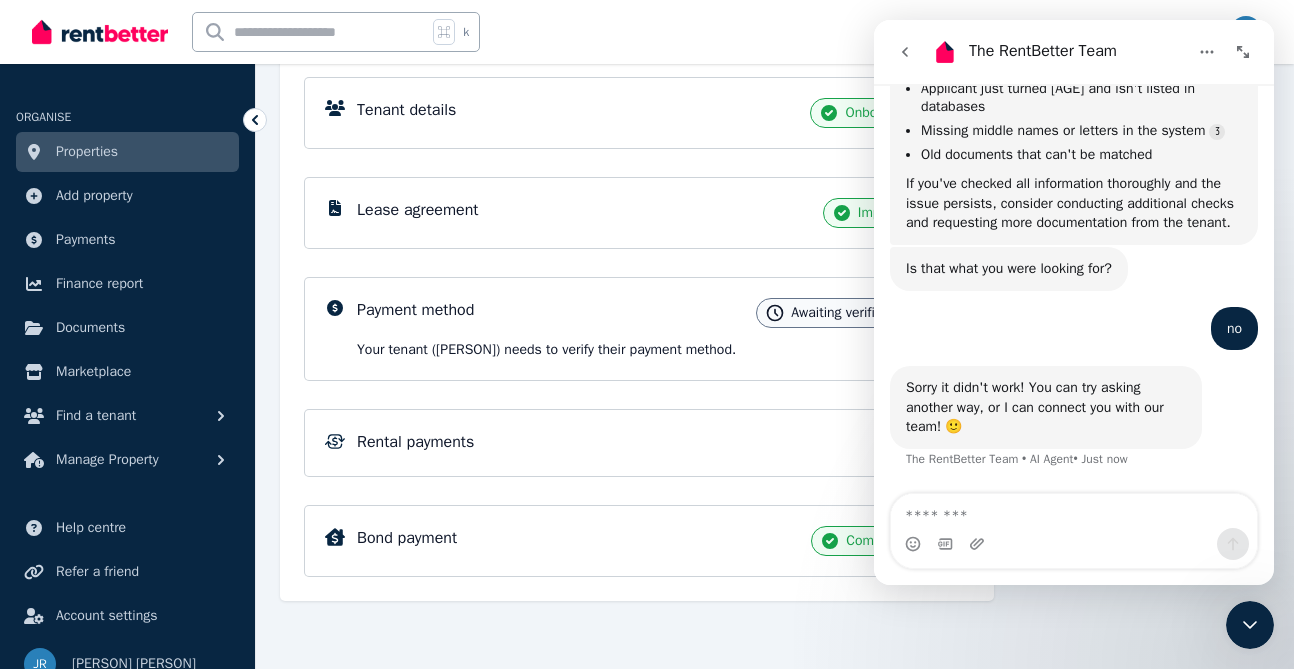 scroll, scrollTop: 761, scrollLeft: 0, axis: vertical 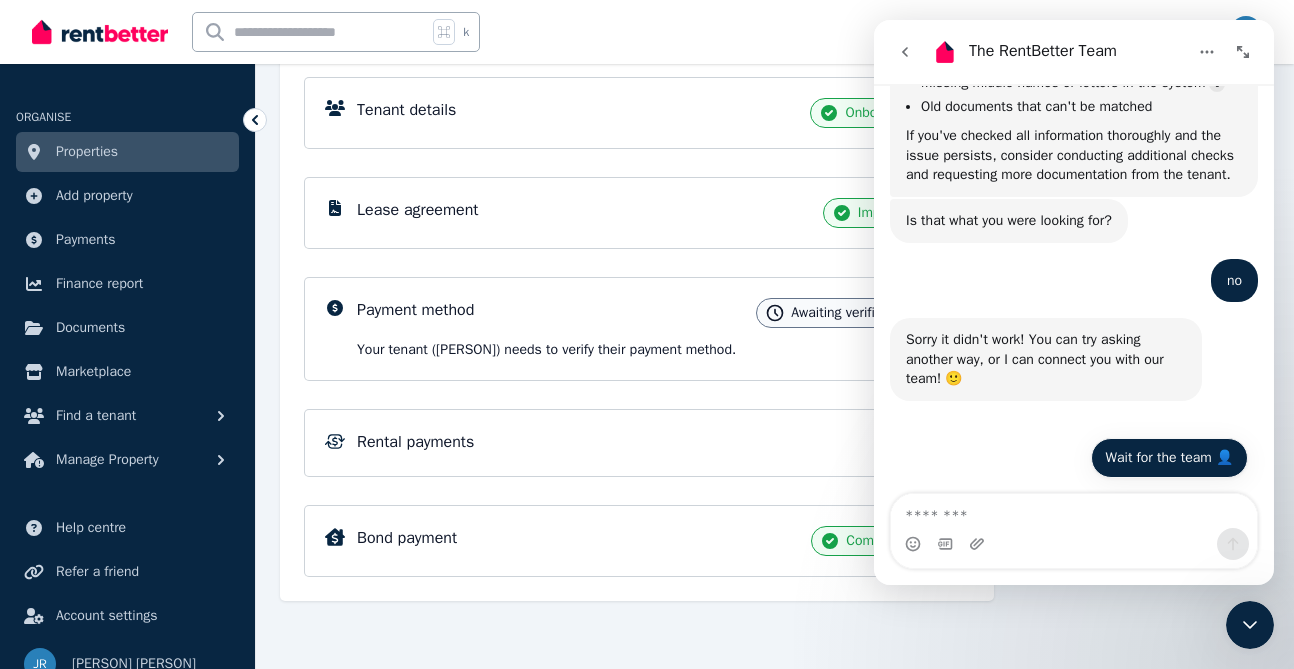 click on "Wait for the team 👤" at bounding box center [1169, 458] 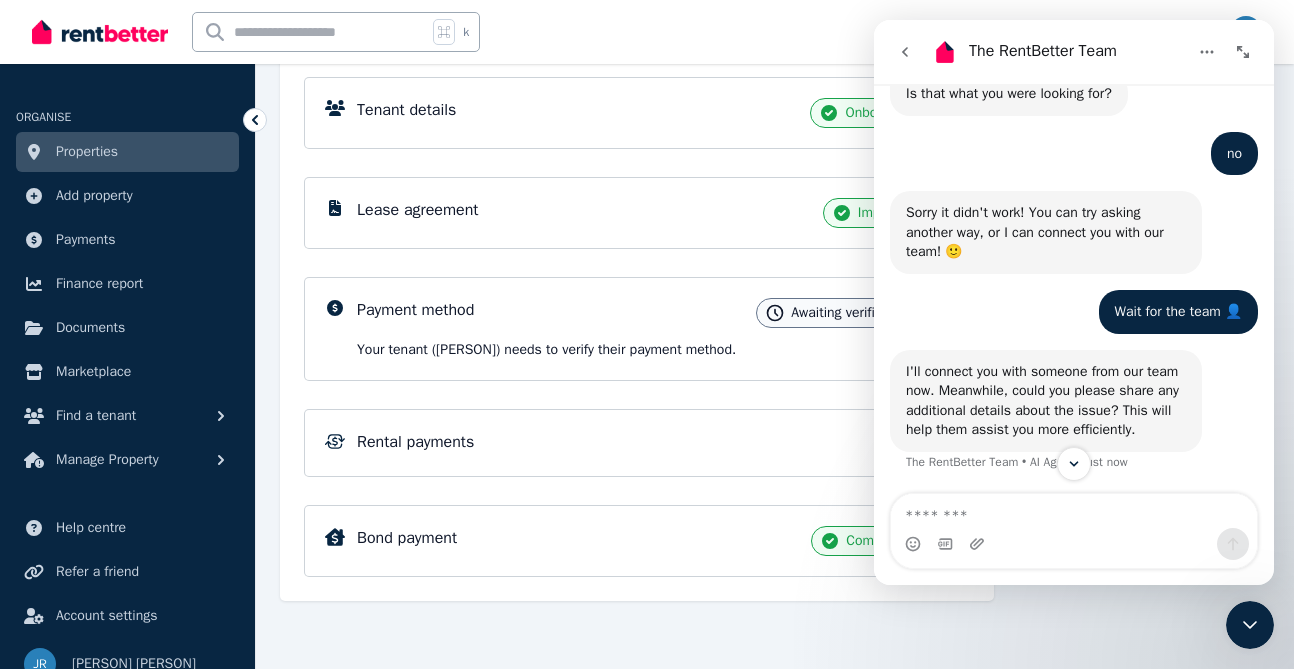 scroll, scrollTop: 958, scrollLeft: 0, axis: vertical 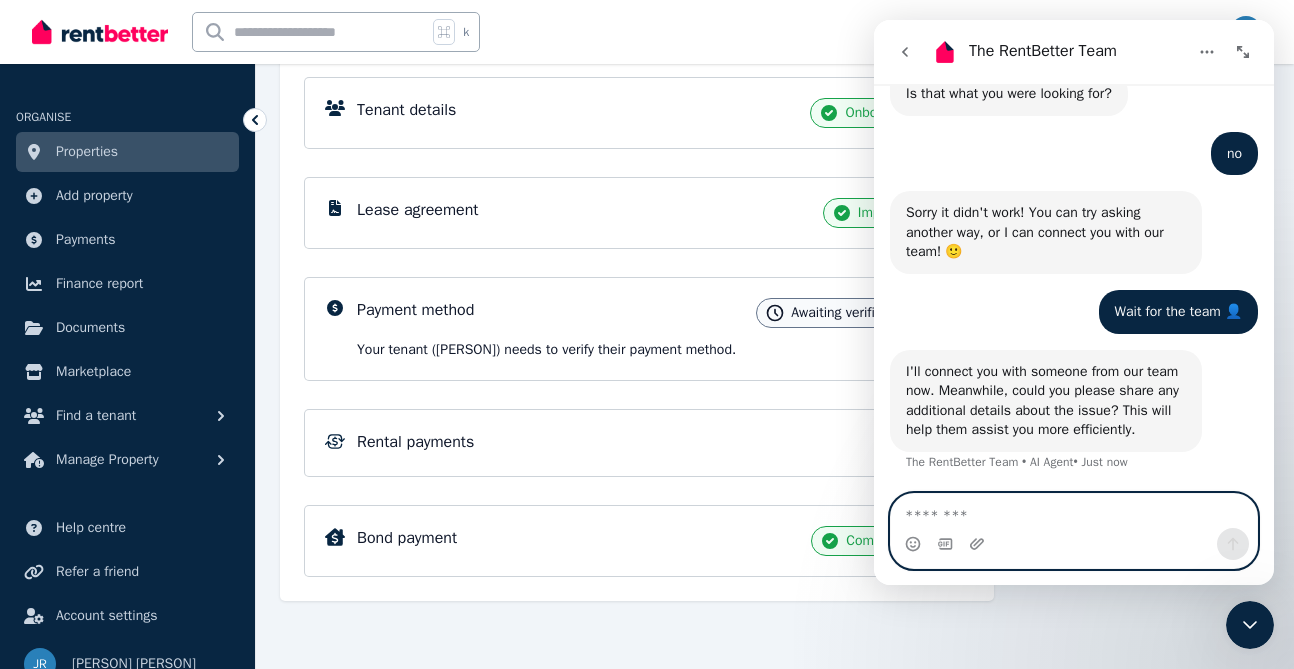 click at bounding box center (1074, 511) 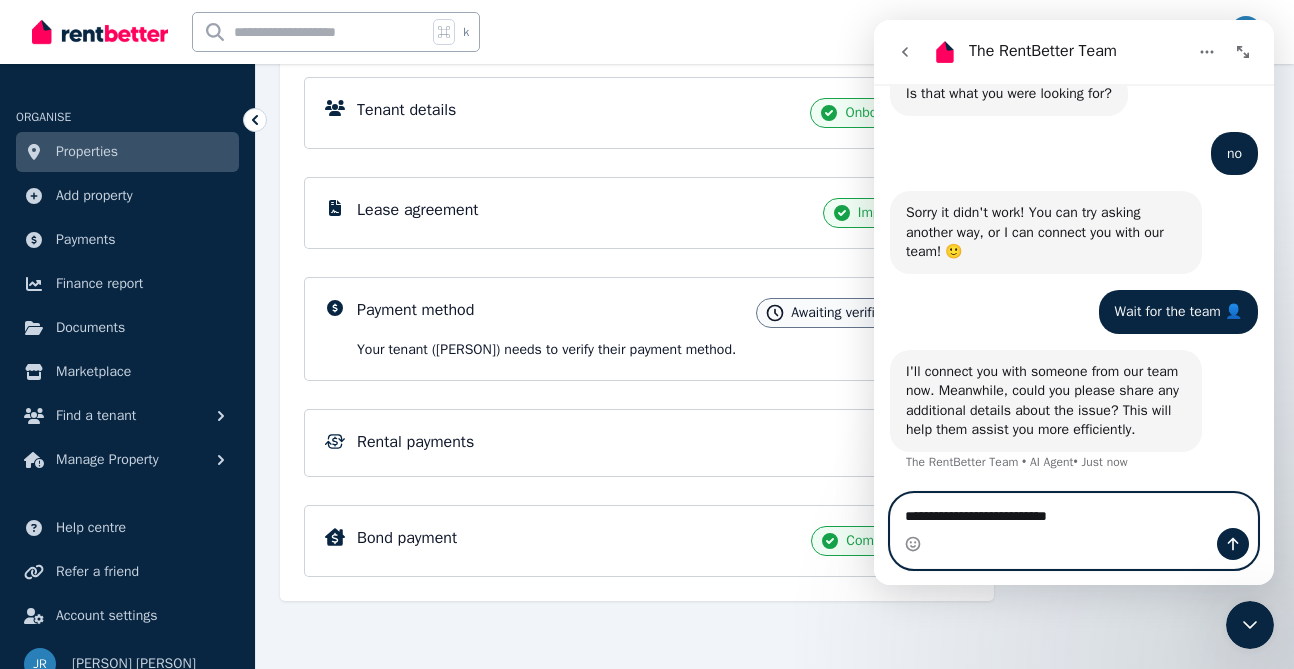 click on "**********" at bounding box center [1074, 511] 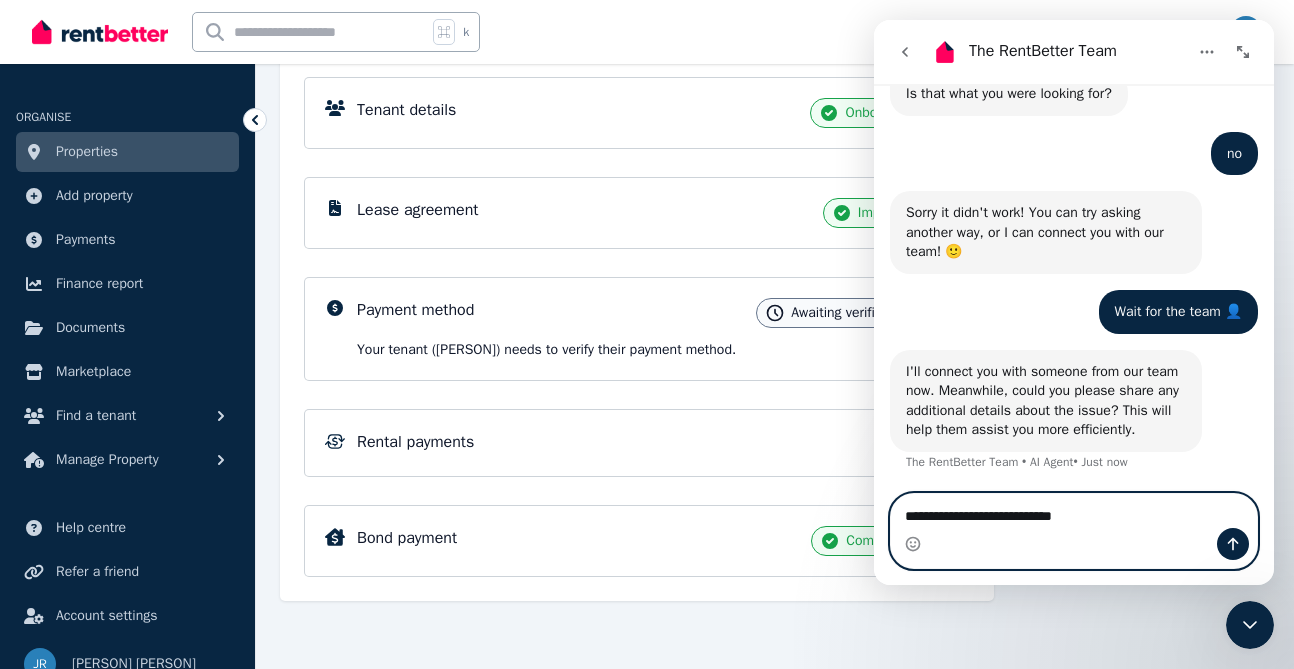 click on "**********" at bounding box center (1074, 511) 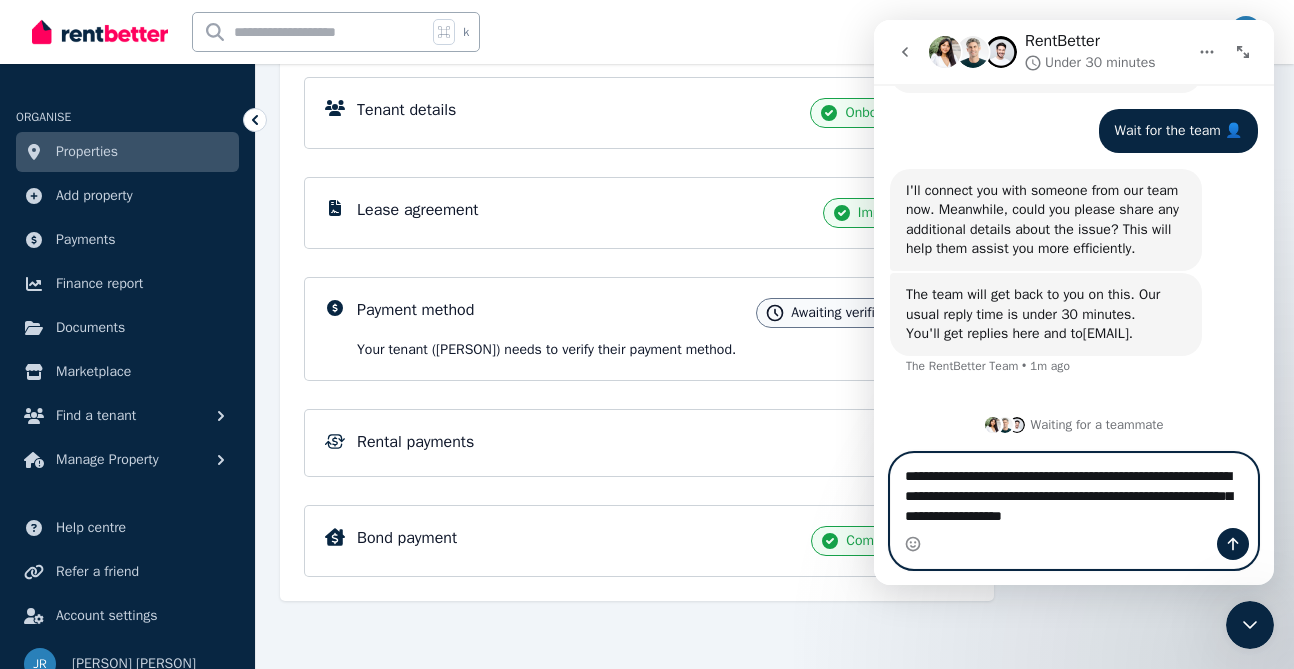 scroll, scrollTop: 1179, scrollLeft: 0, axis: vertical 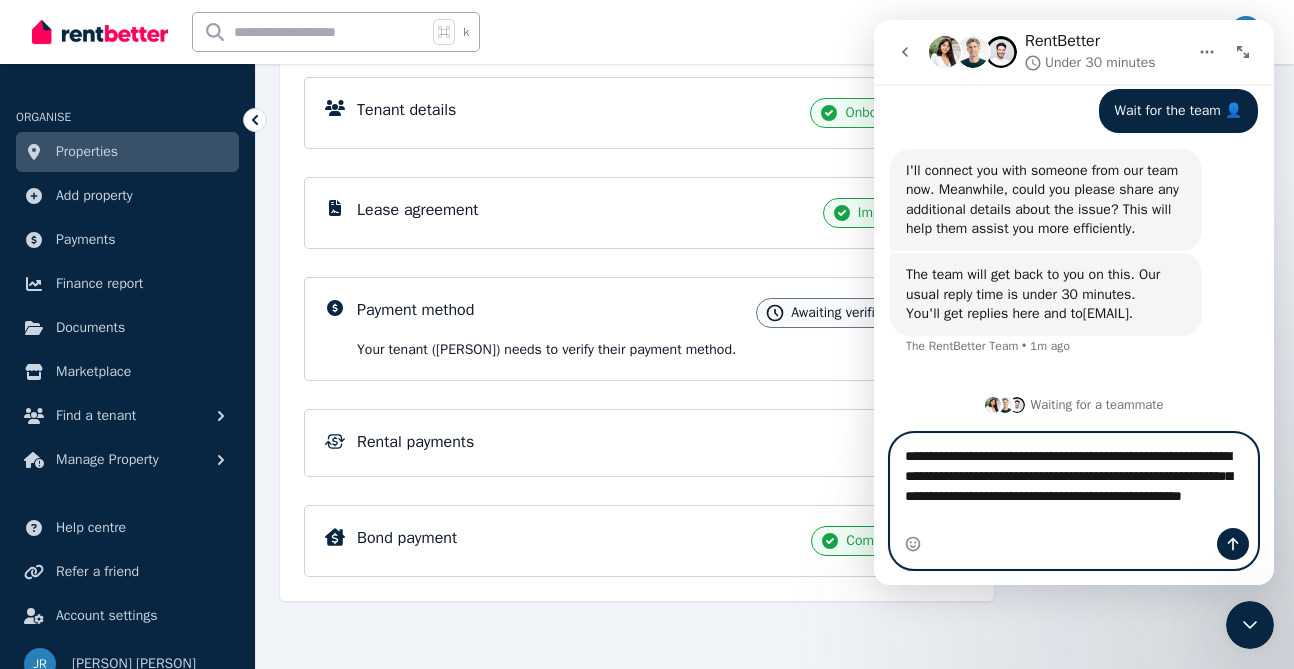 type on "**********" 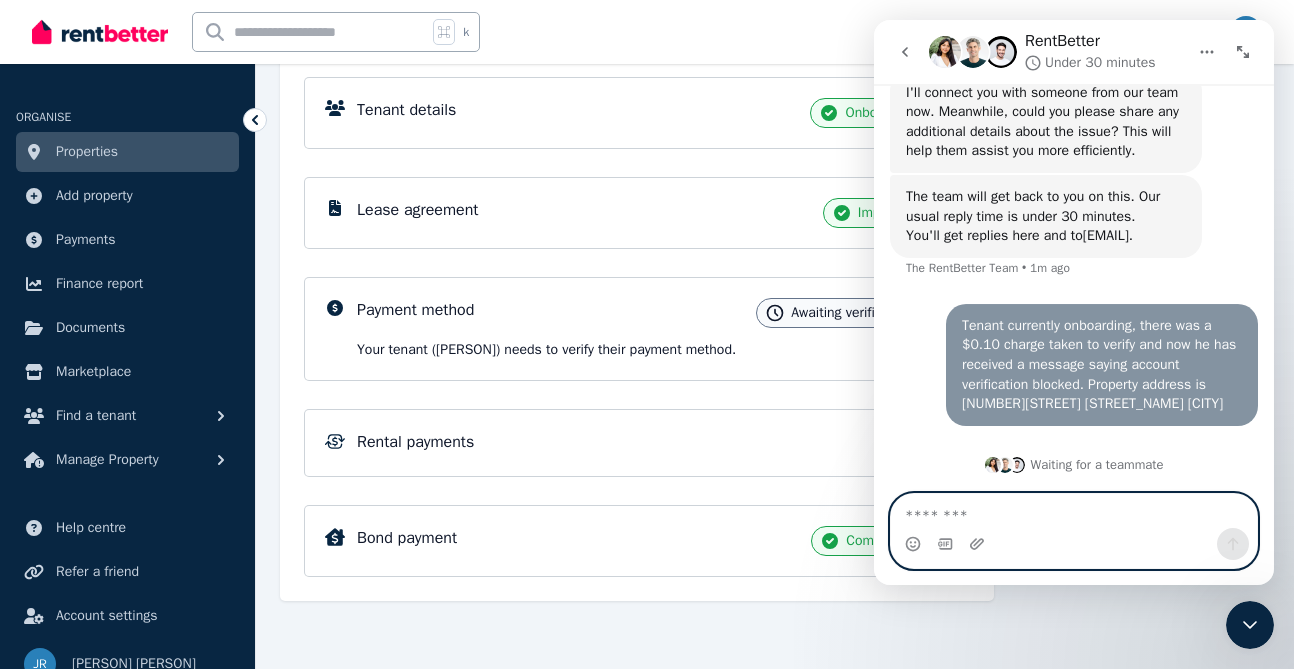 scroll, scrollTop: 1257, scrollLeft: 0, axis: vertical 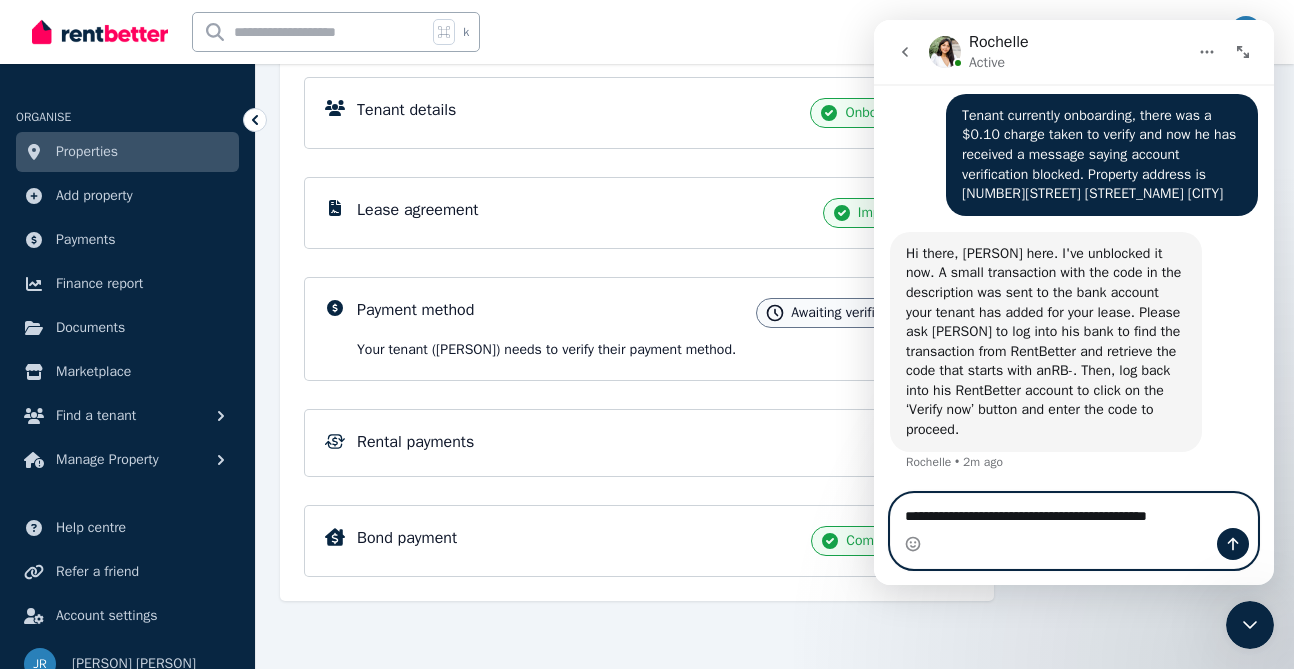 type on "**********" 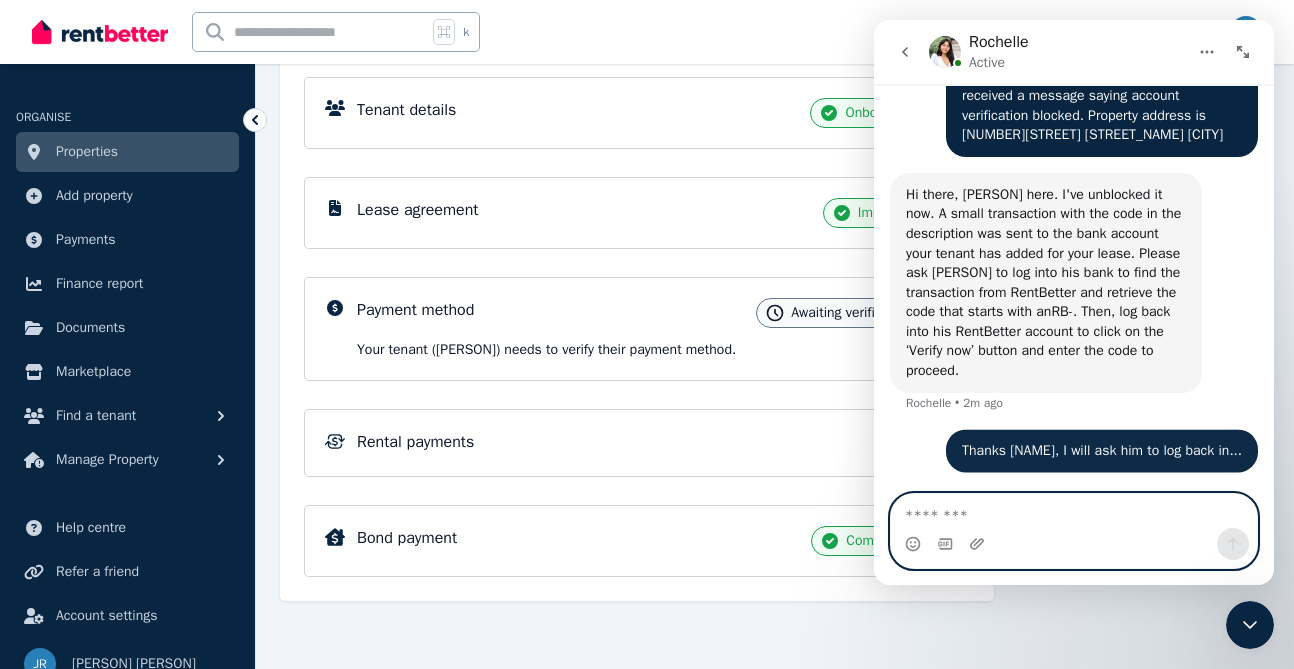 scroll, scrollTop: 1516, scrollLeft: 0, axis: vertical 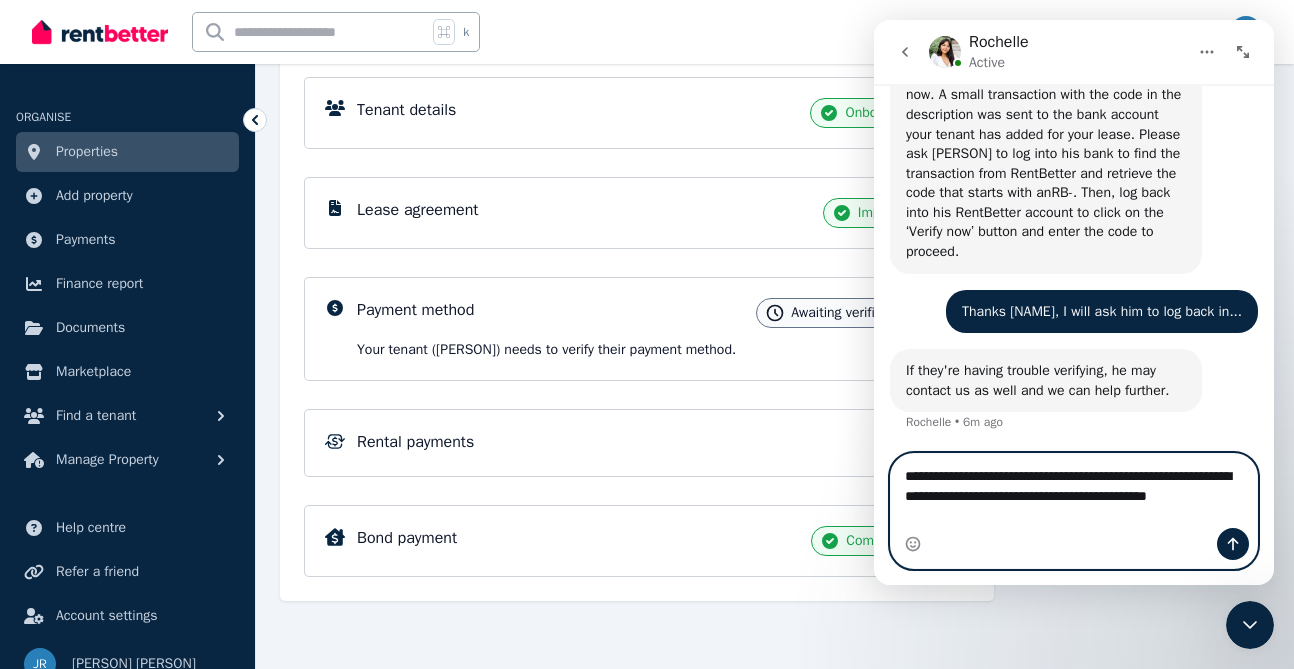 type on "**********" 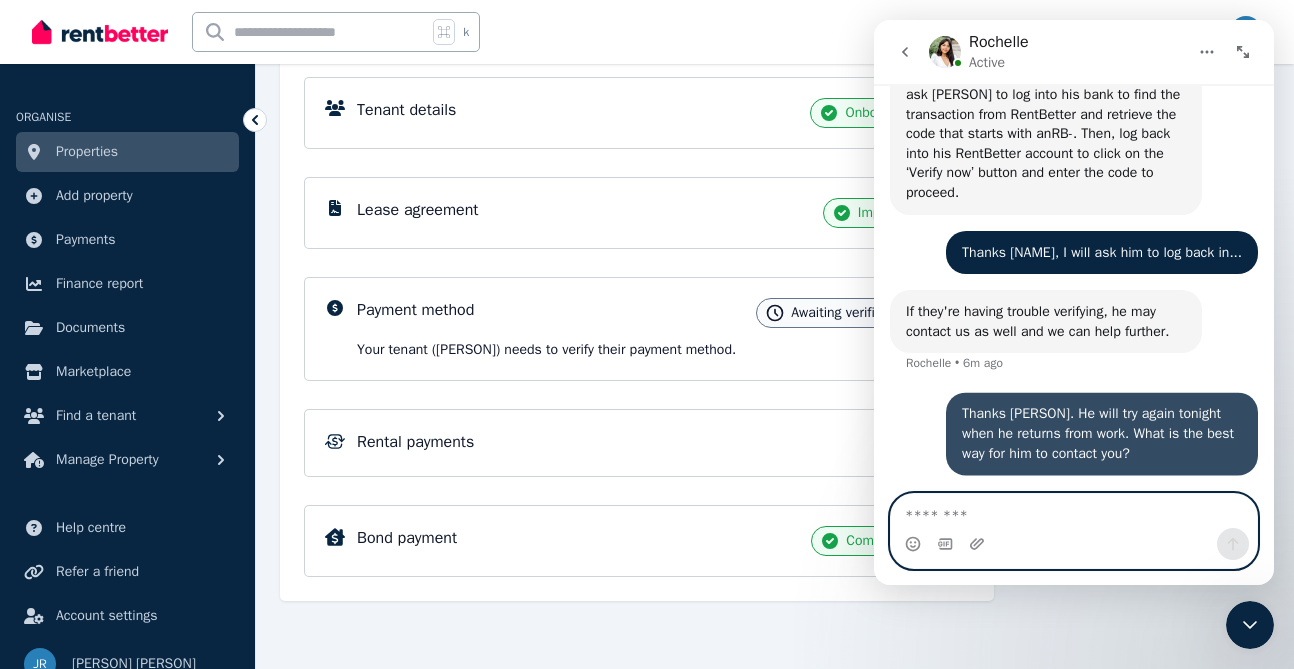 scroll, scrollTop: 1694, scrollLeft: 0, axis: vertical 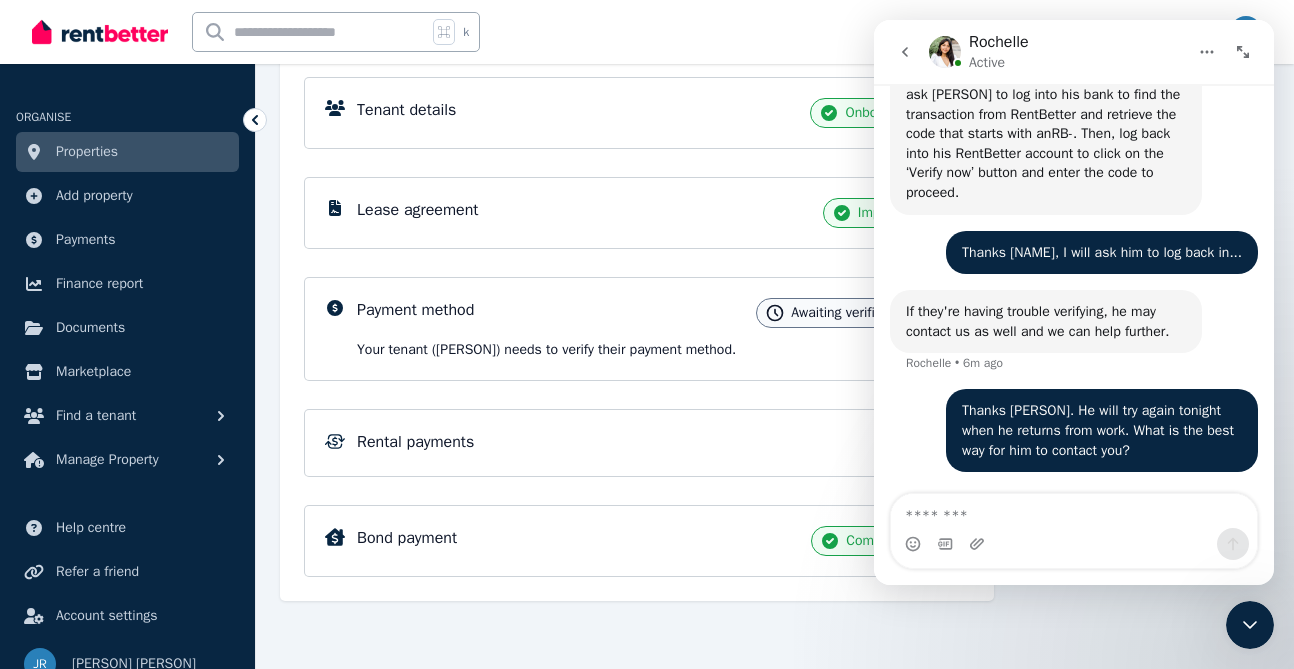 click on "Lease agreement Imported" at bounding box center (653, 213) 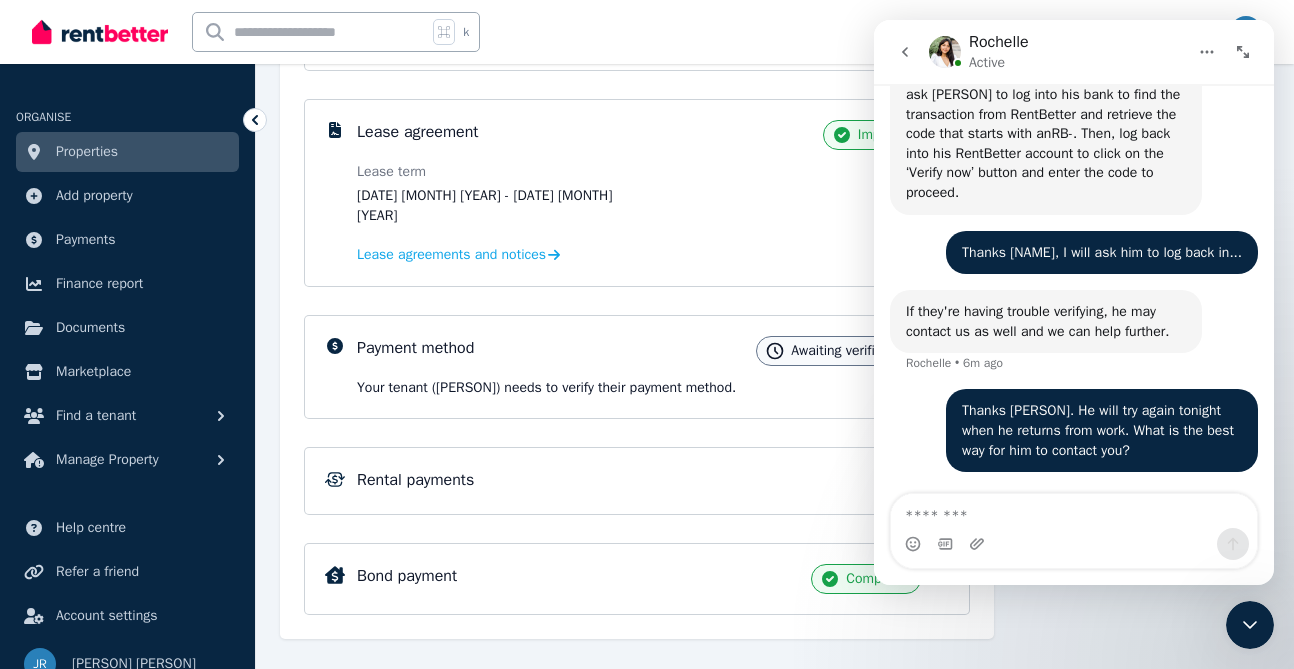 scroll, scrollTop: 385, scrollLeft: 0, axis: vertical 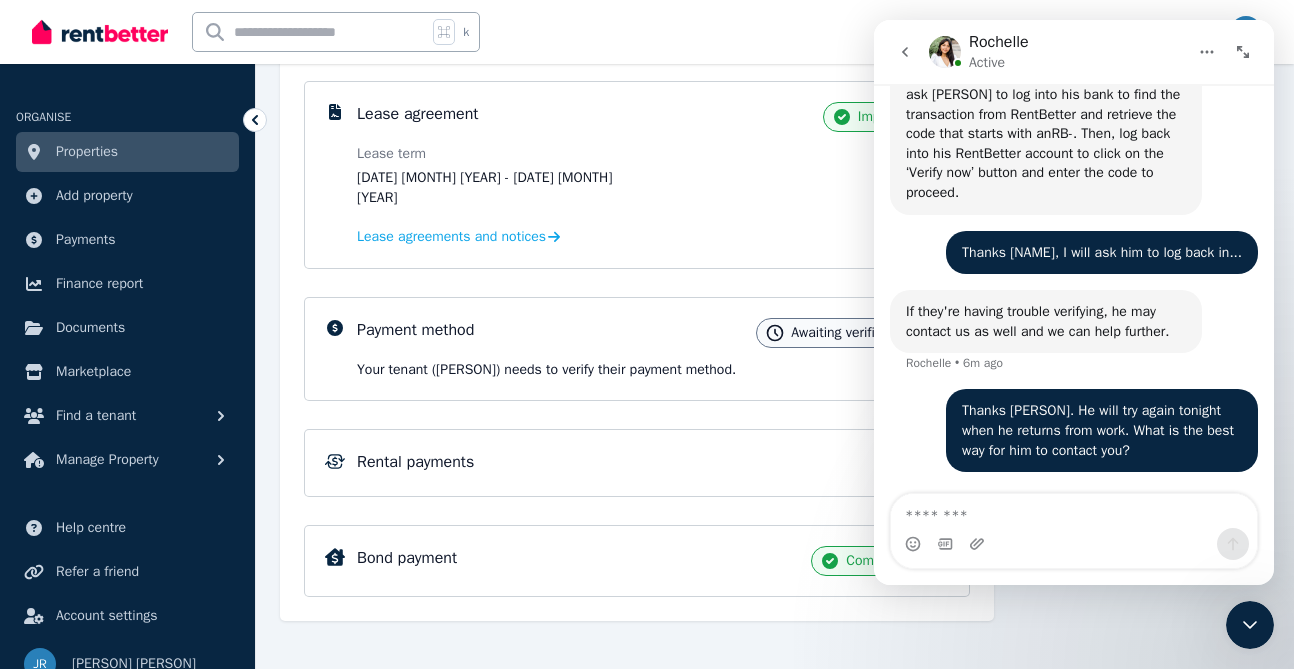 click on "Rental payments" at bounding box center (415, 462) 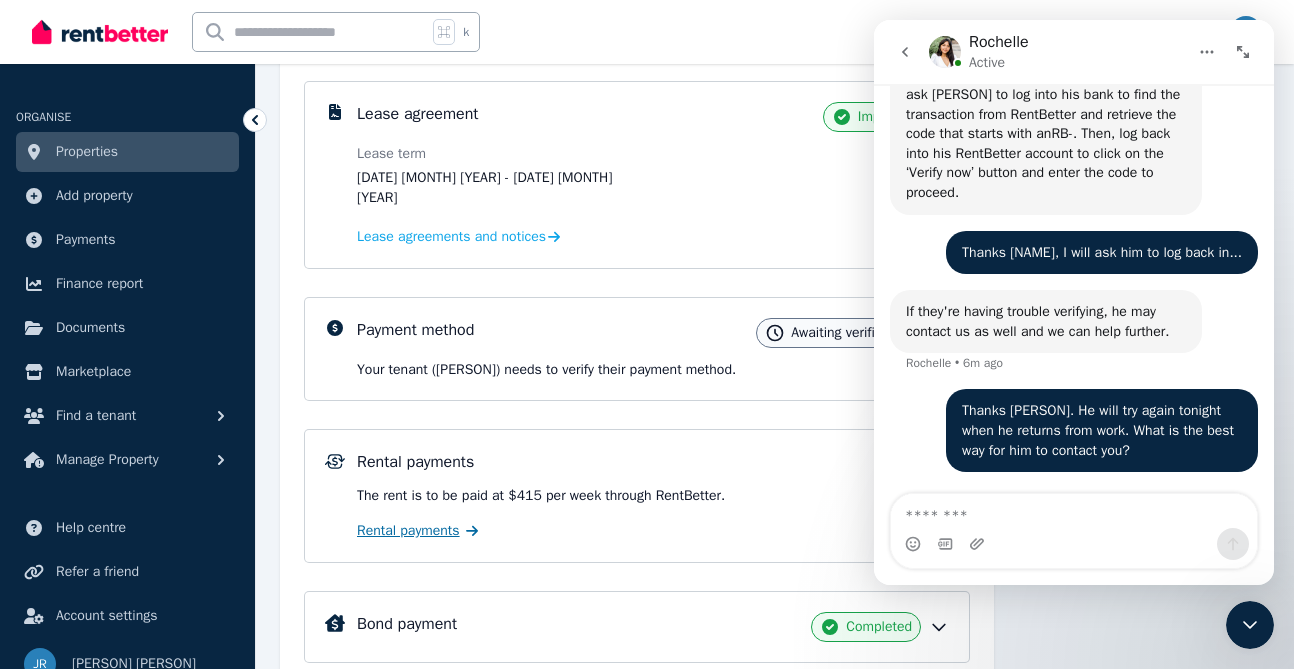 click on "Rental payments" at bounding box center [408, 531] 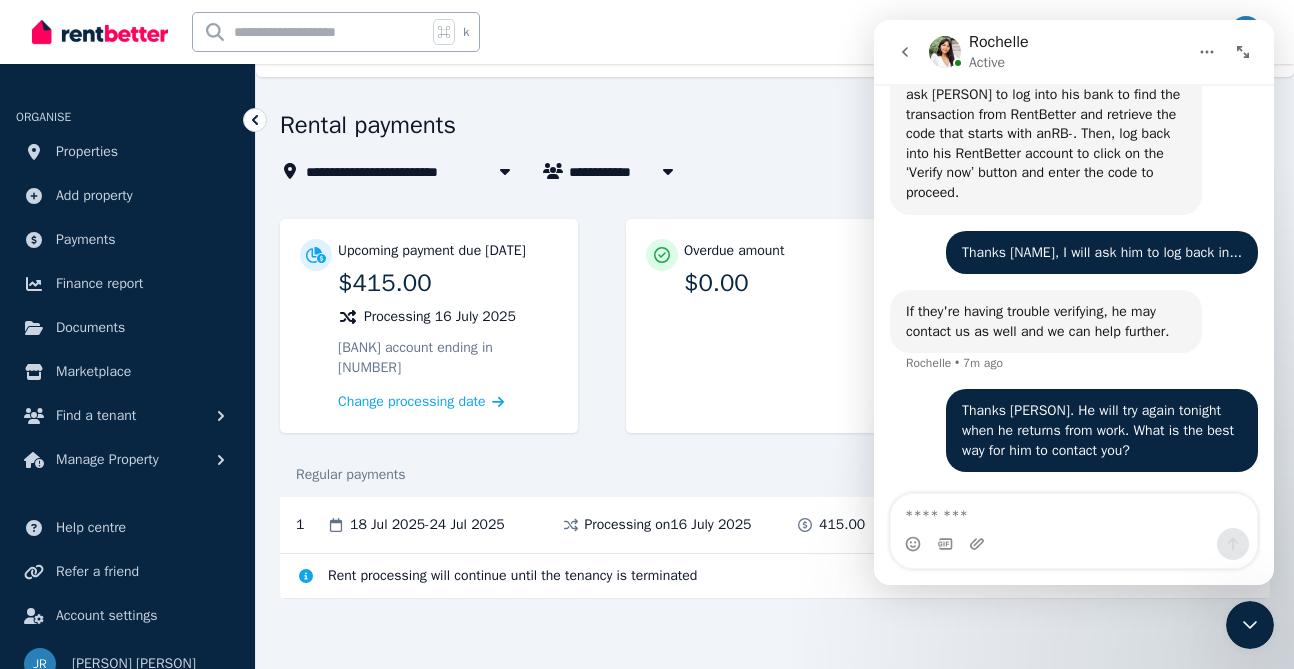 scroll, scrollTop: 0, scrollLeft: 0, axis: both 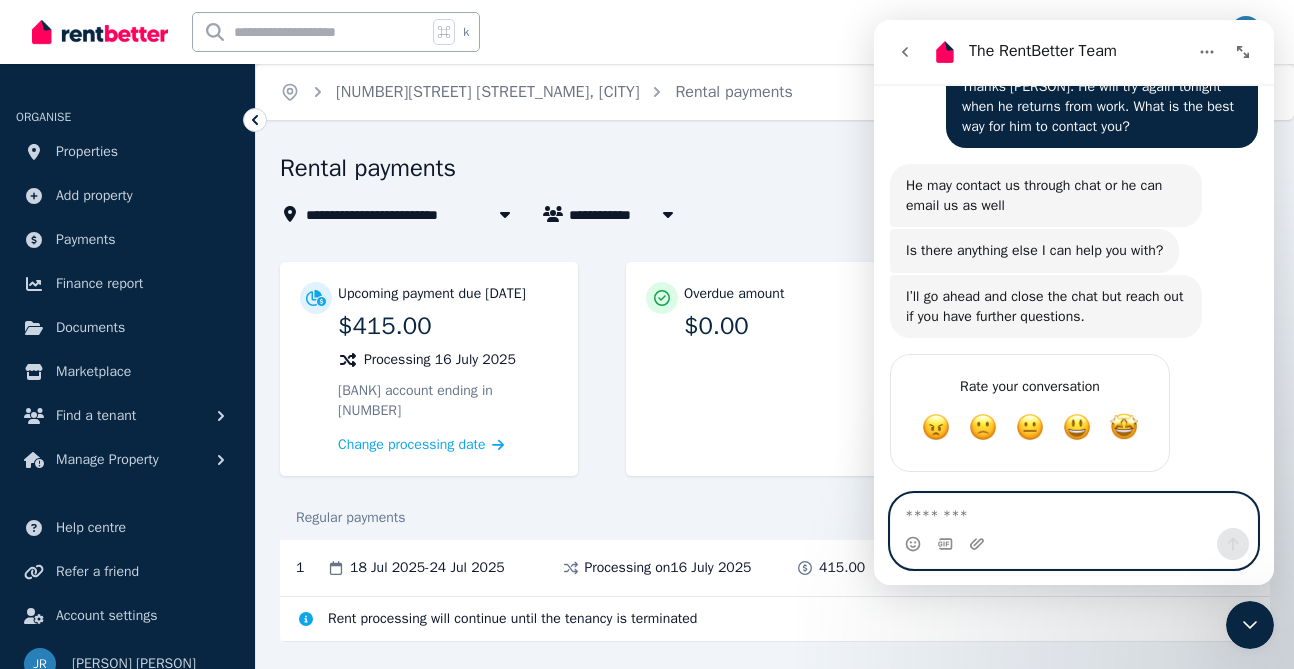 click at bounding box center (1074, 511) 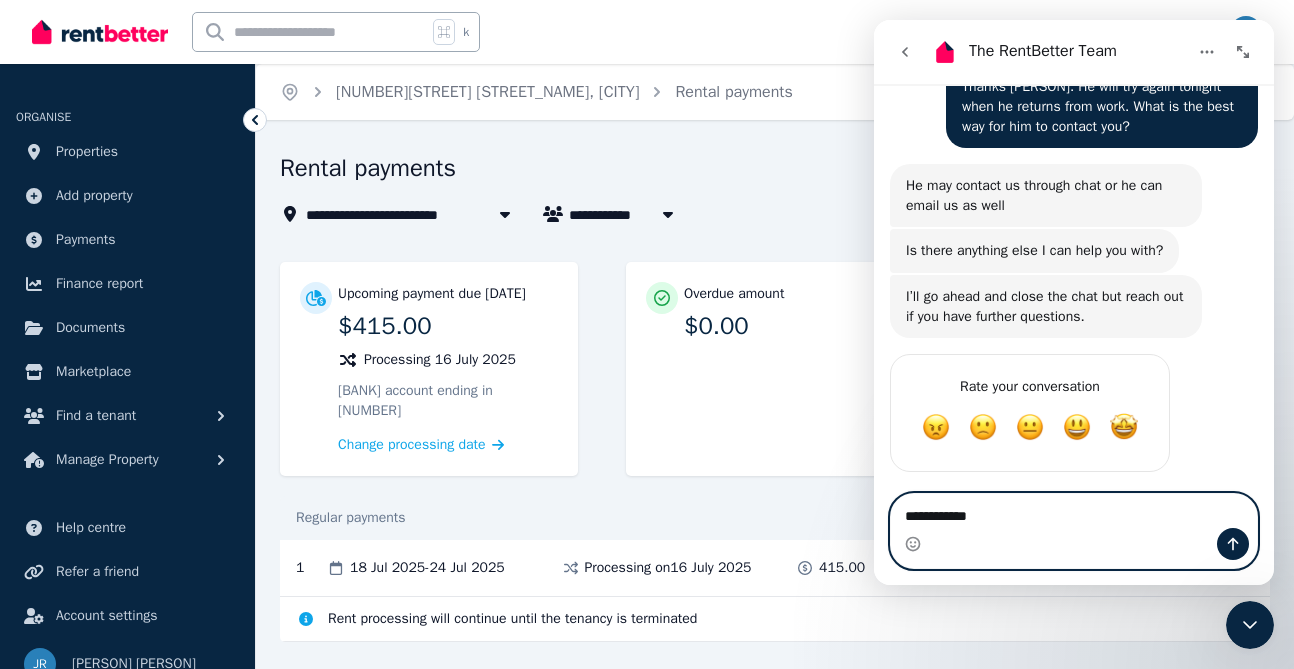 type on "**********" 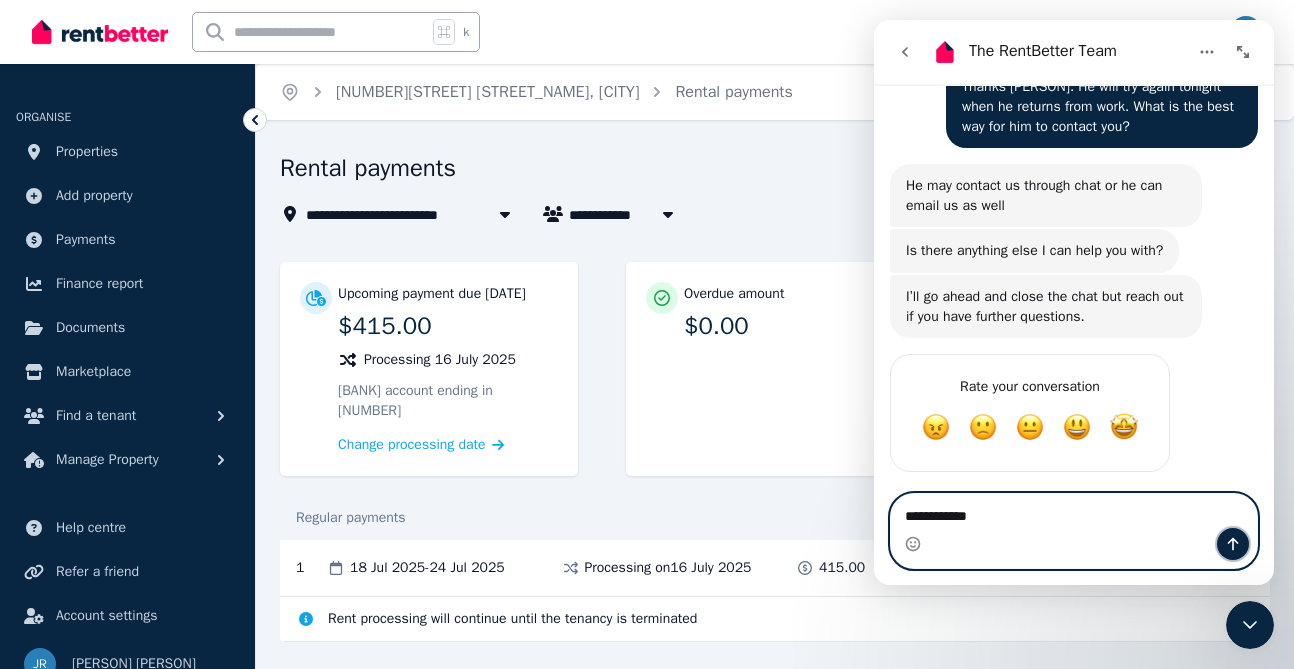 click 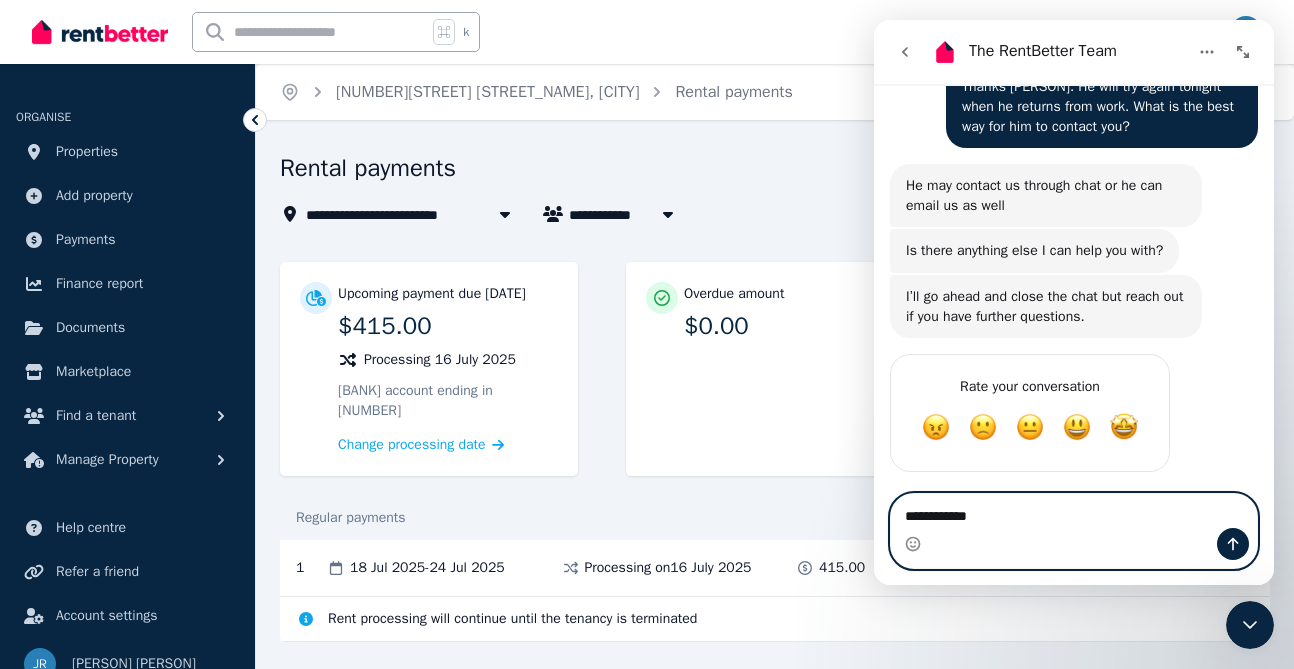 type 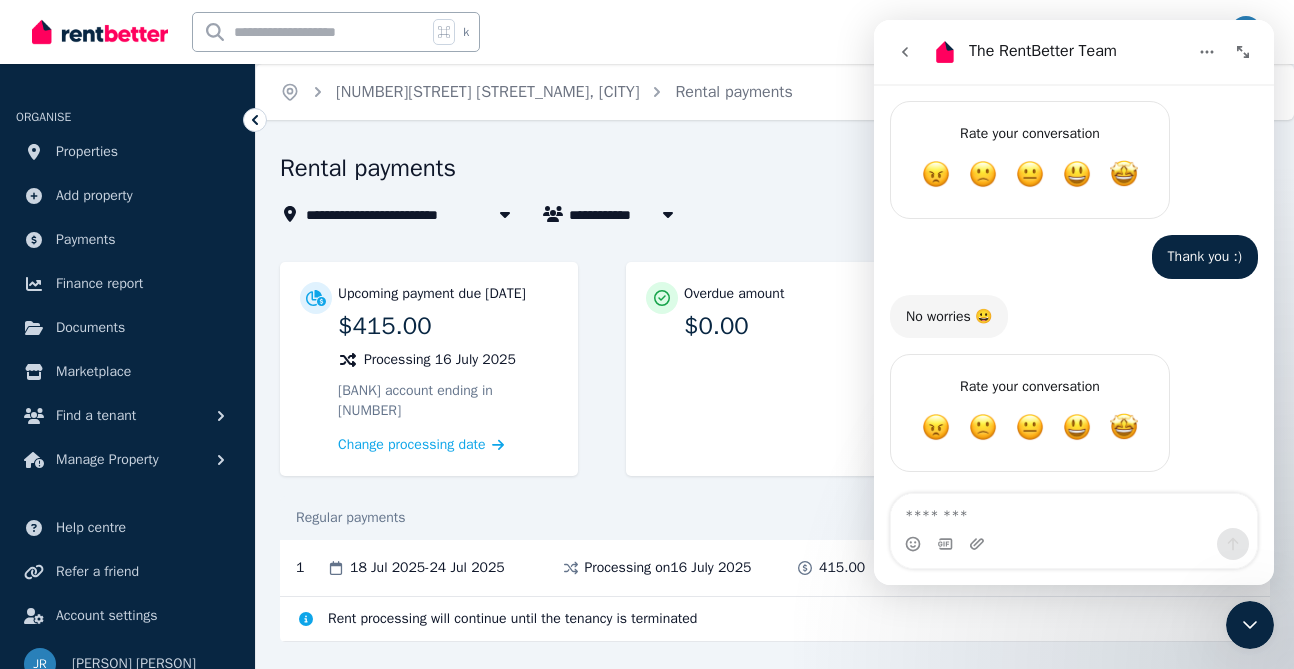 scroll, scrollTop: 2251, scrollLeft: 0, axis: vertical 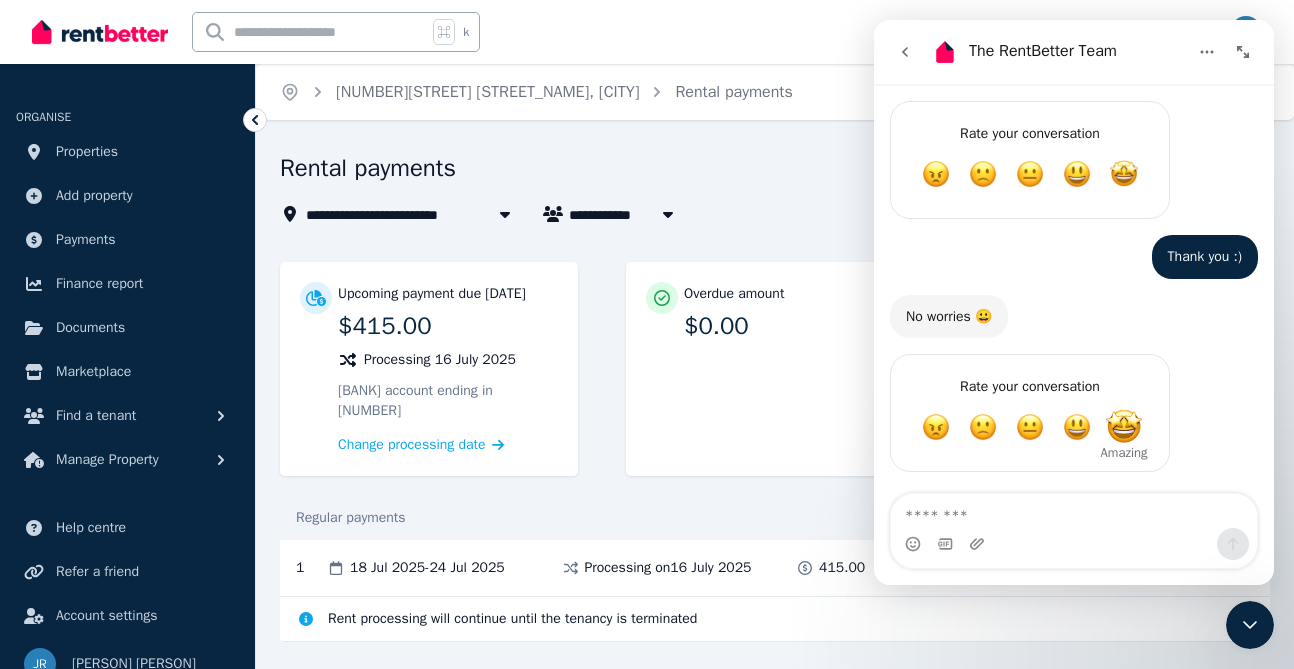 click at bounding box center [1124, 427] 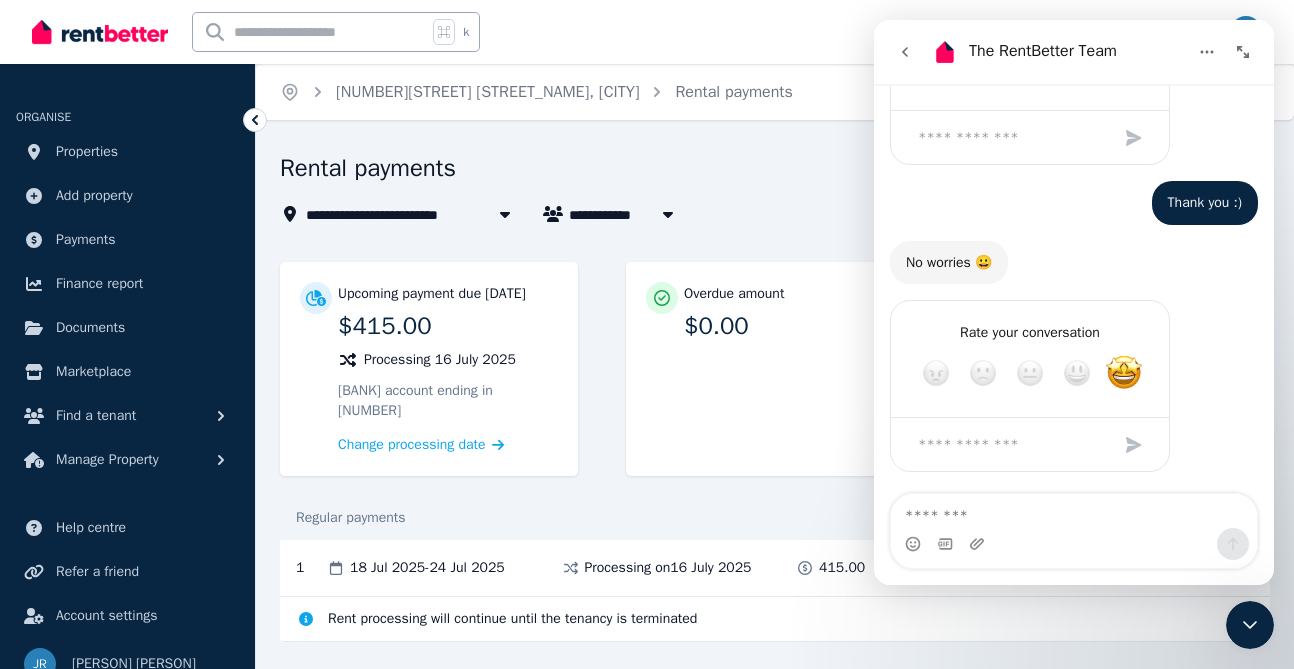click 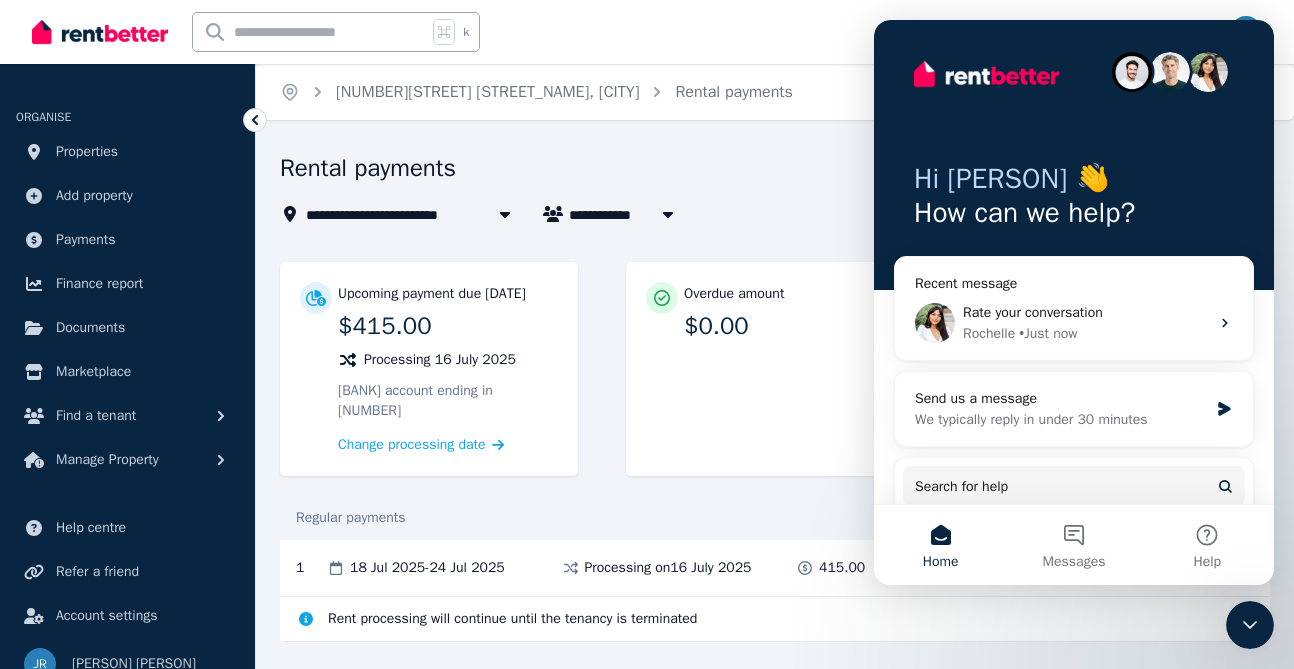click 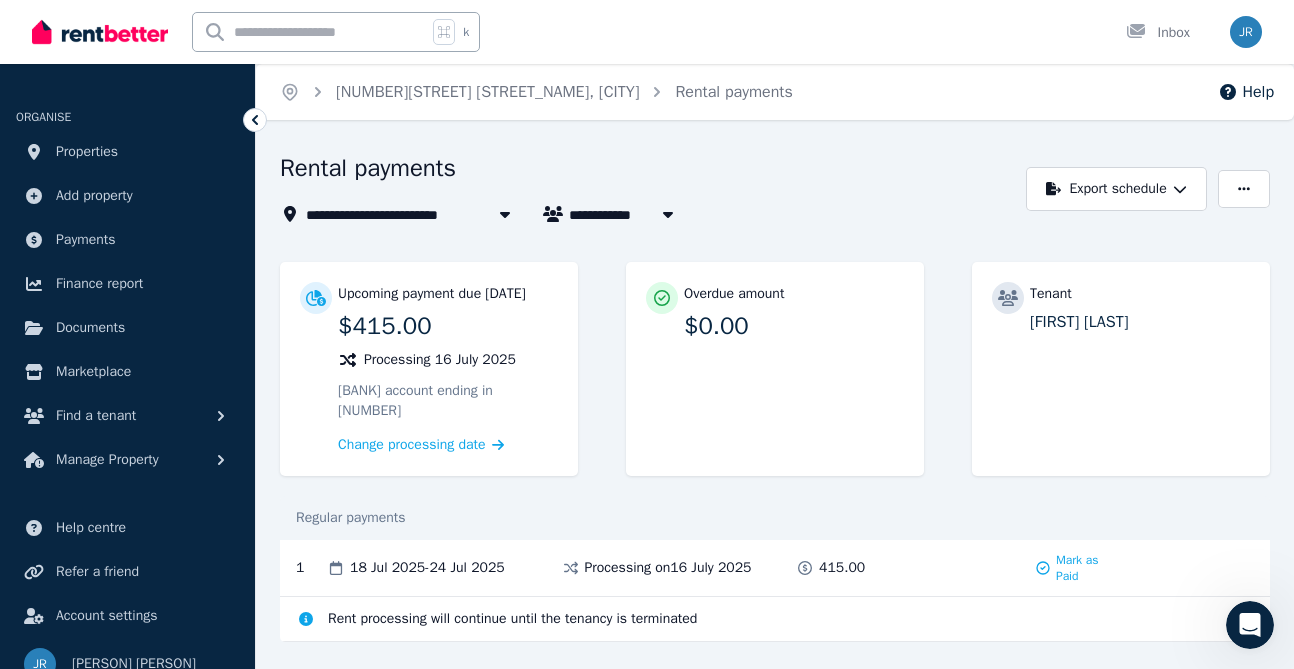 scroll, scrollTop: 0, scrollLeft: 0, axis: both 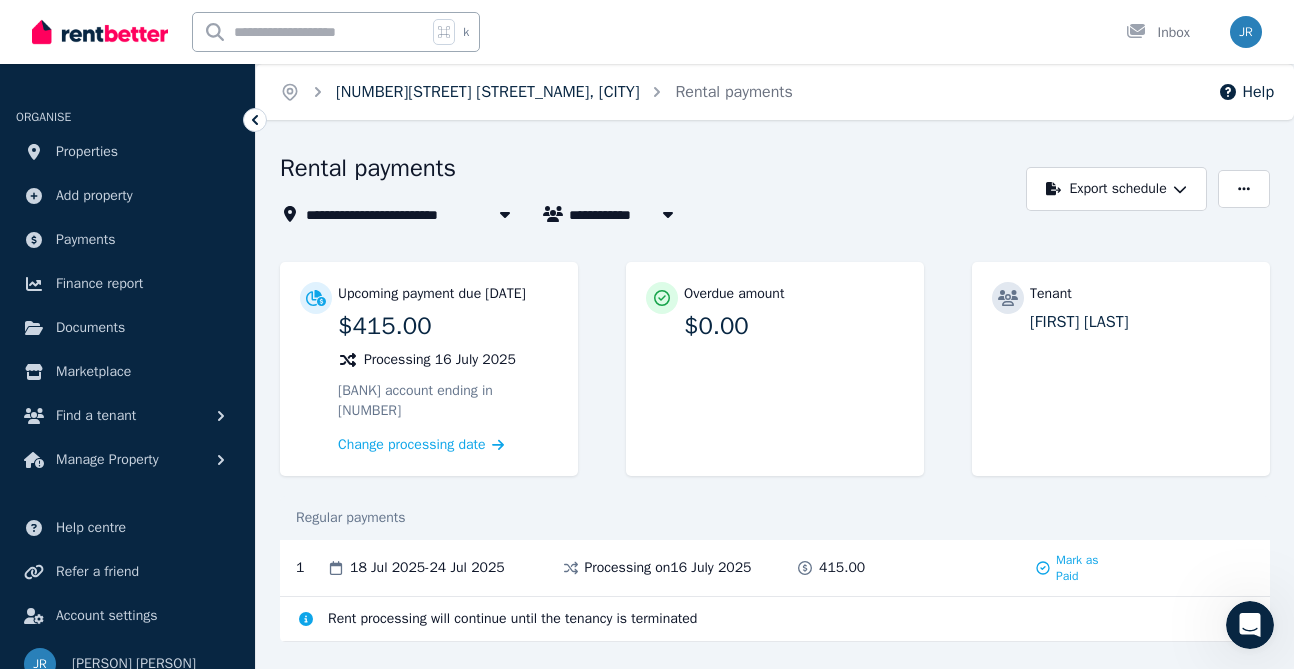 click on "[NUMBER][STREET] [STREET_NAME], [CITY]" at bounding box center [487, 92] 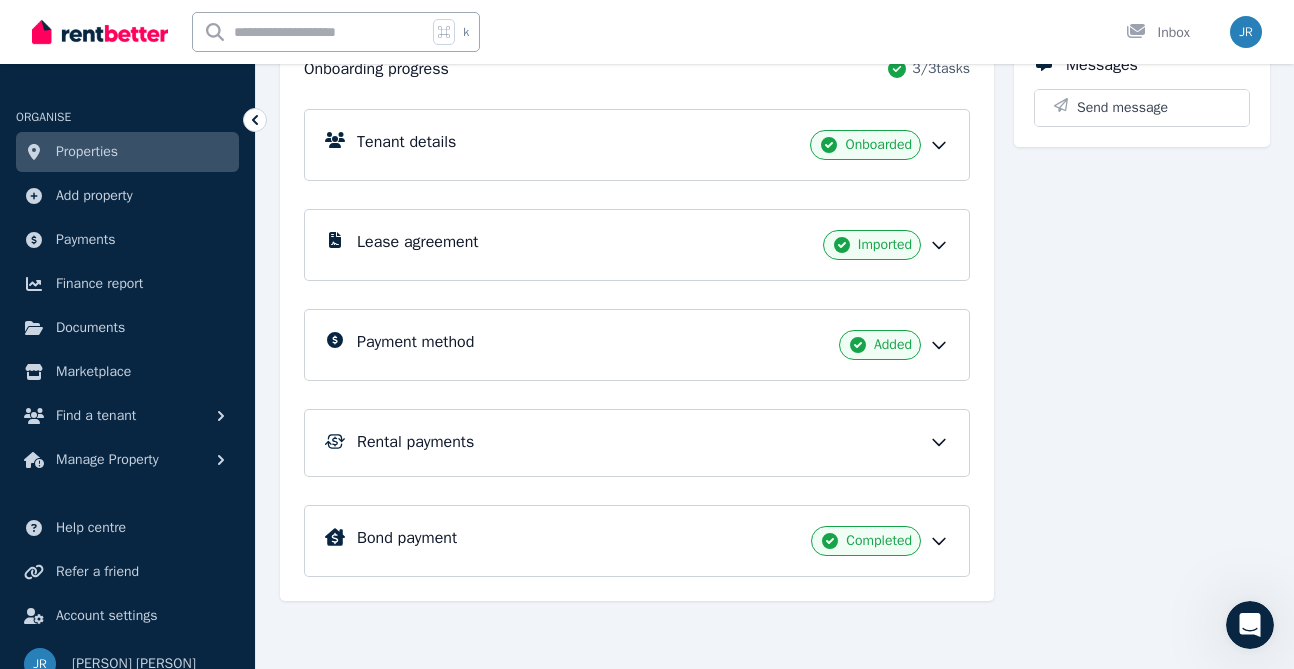 scroll, scrollTop: 253, scrollLeft: 0, axis: vertical 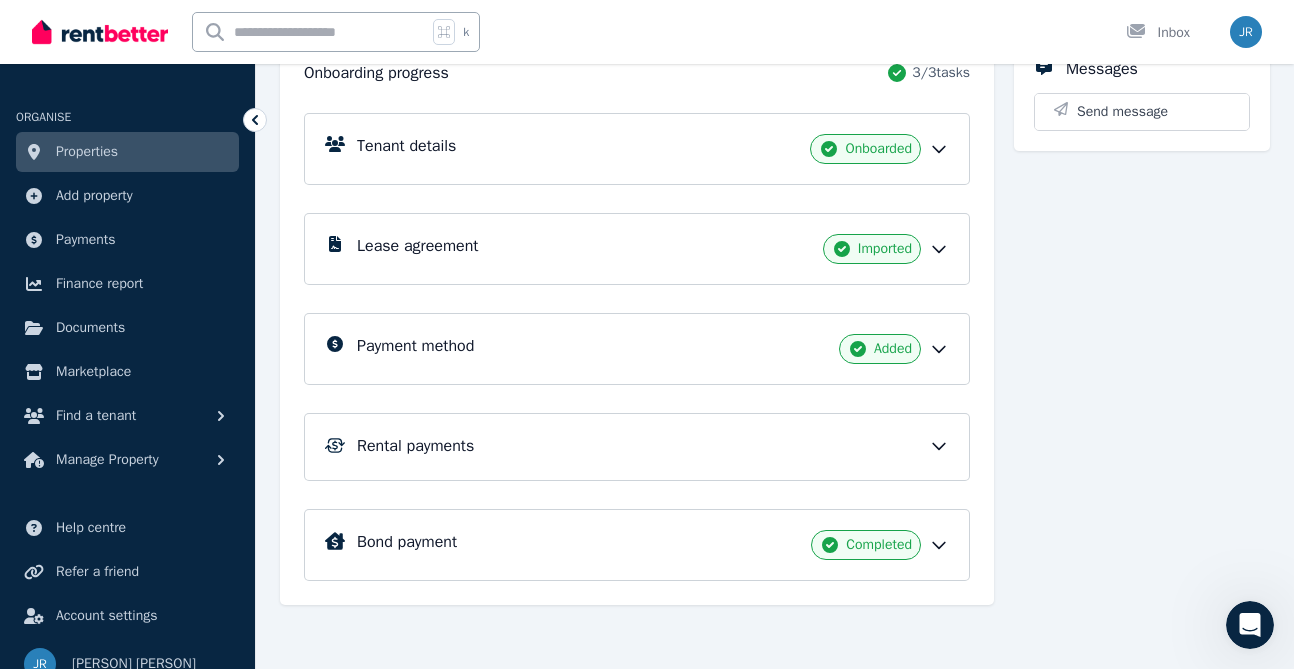 click on "Tenant details Onboarded" at bounding box center (653, 149) 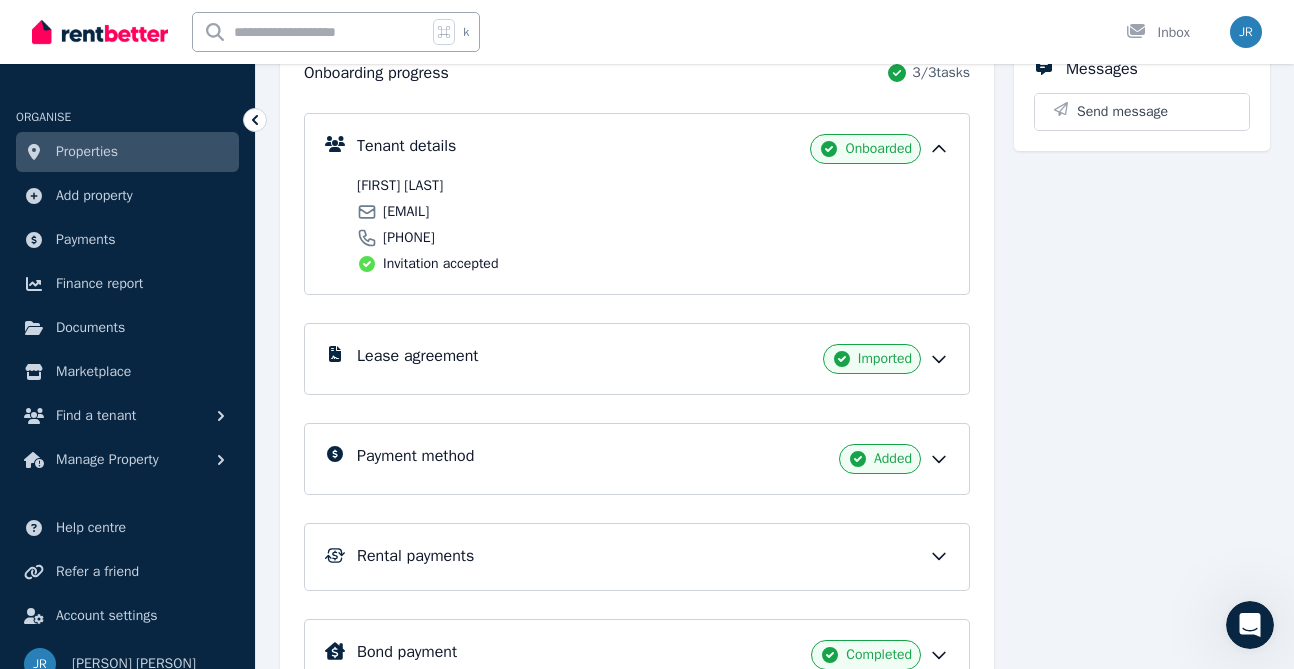 scroll, scrollTop: 367, scrollLeft: 0, axis: vertical 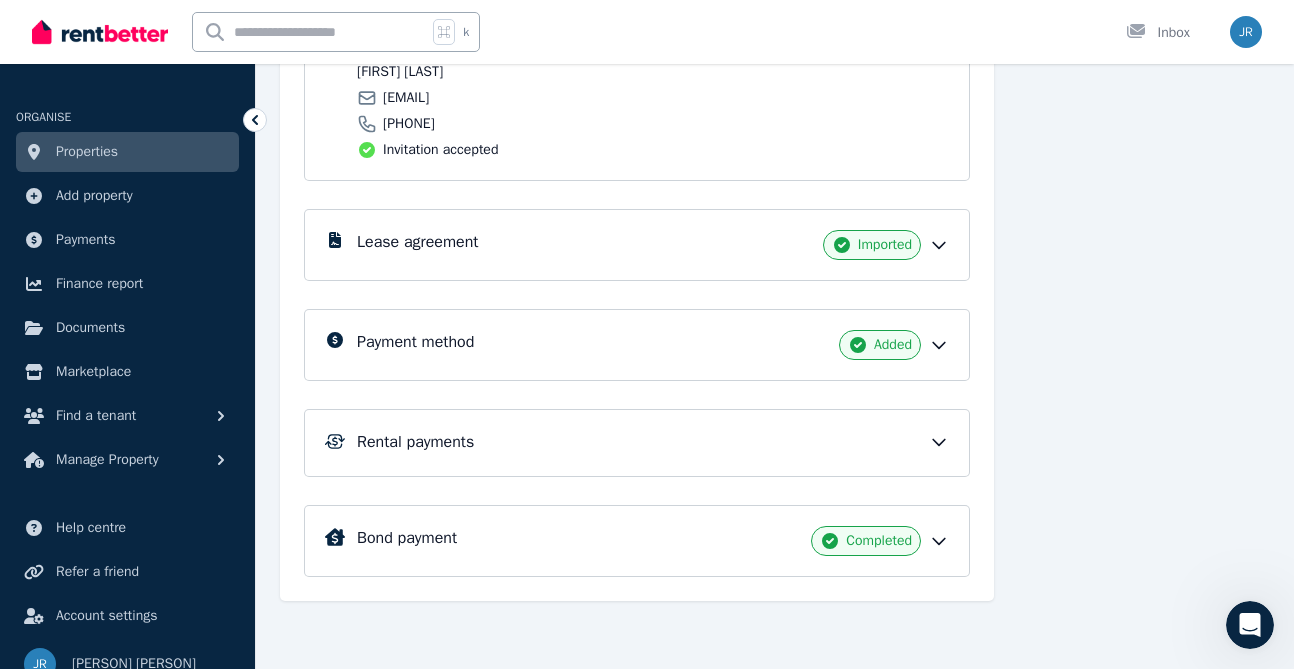 click on "Rental payments" at bounding box center (653, 442) 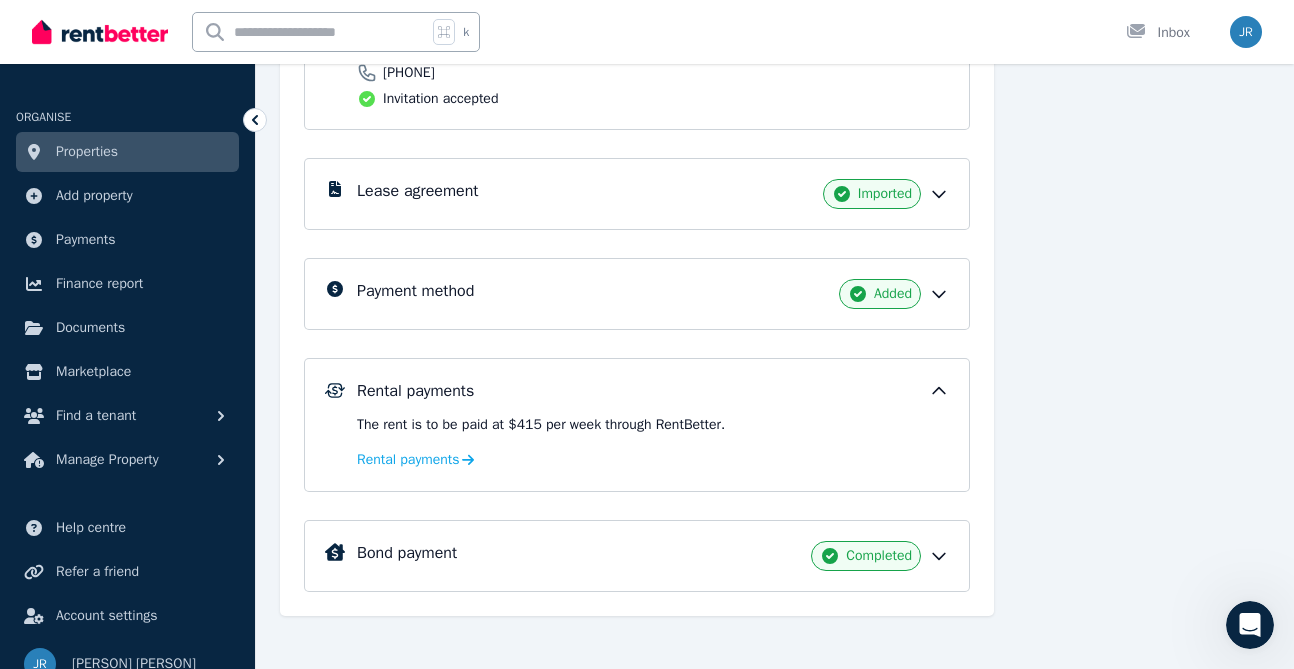 scroll, scrollTop: 426, scrollLeft: 0, axis: vertical 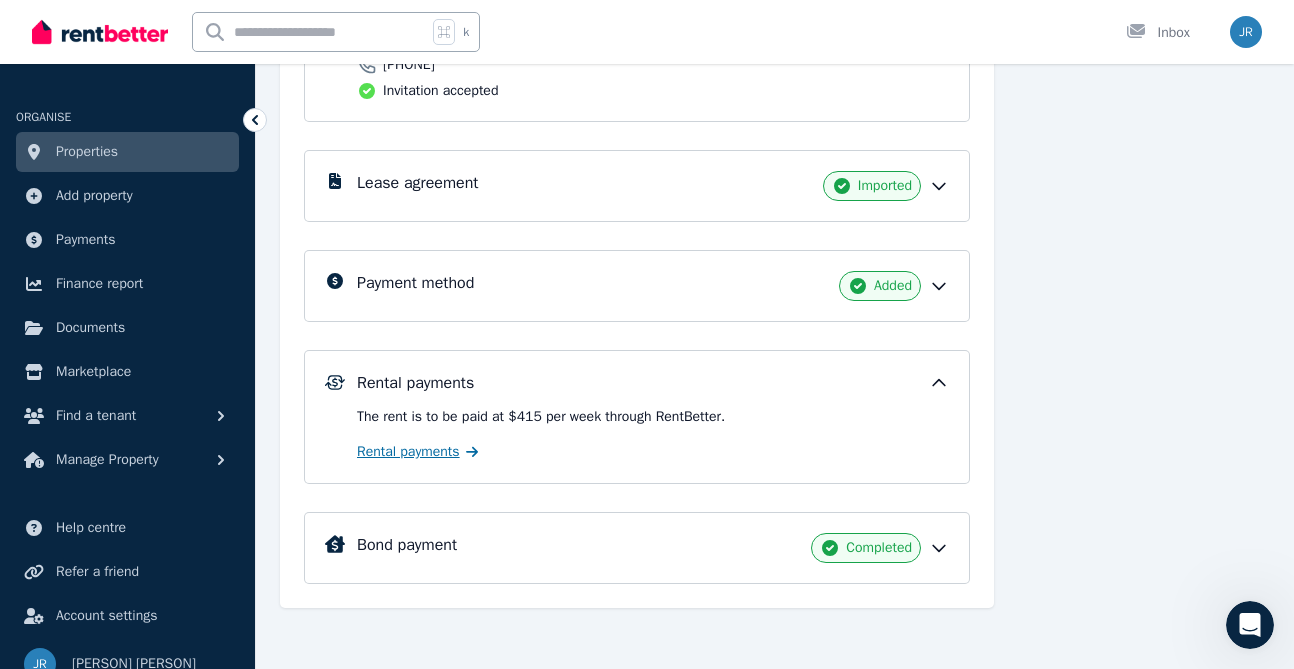 click on "Rental payments" at bounding box center (408, 452) 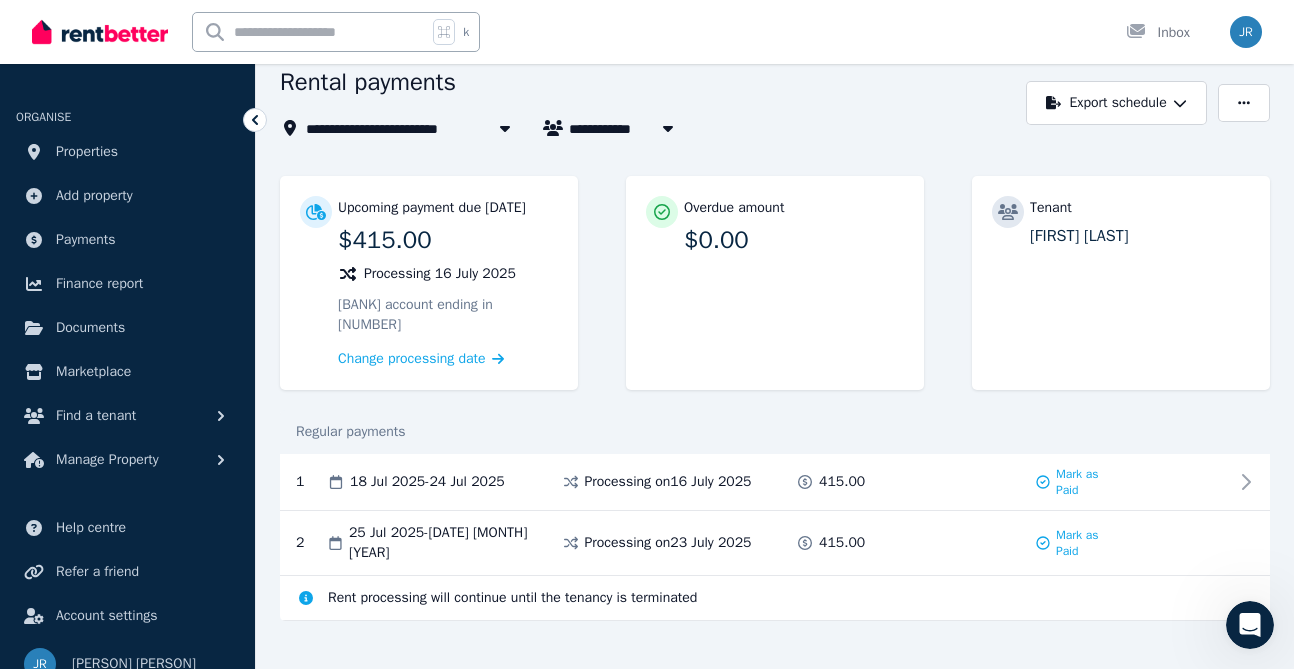scroll, scrollTop: 95, scrollLeft: 0, axis: vertical 